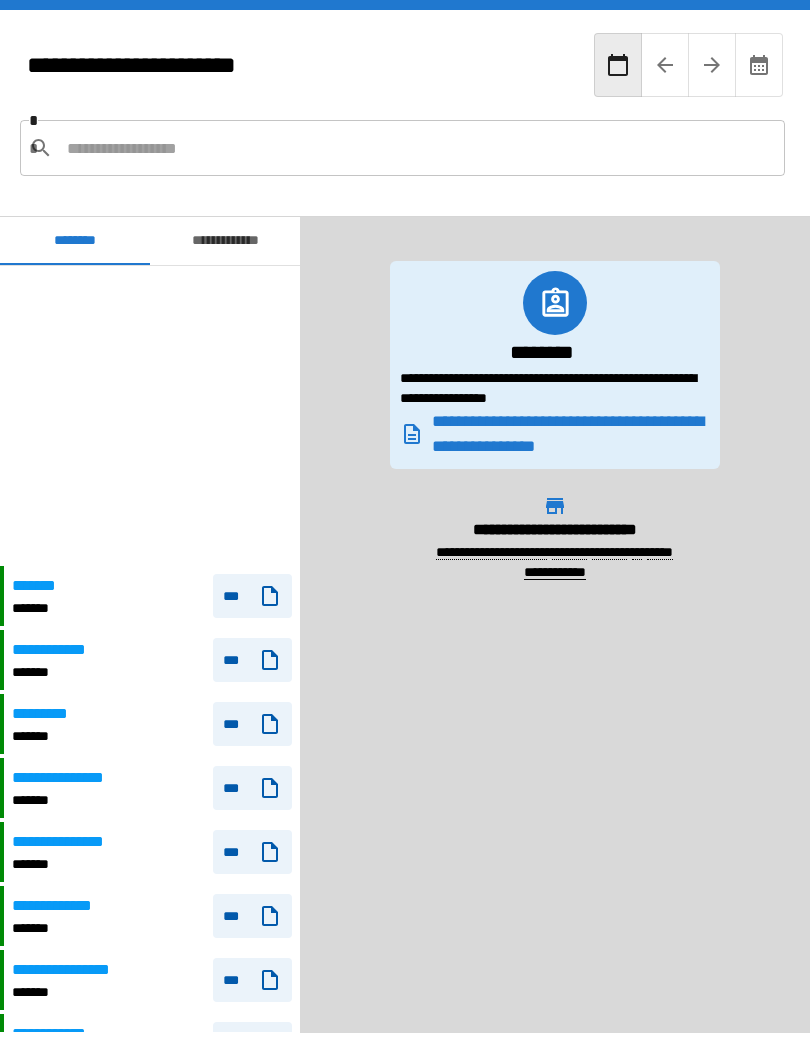 scroll, scrollTop: 0, scrollLeft: 0, axis: both 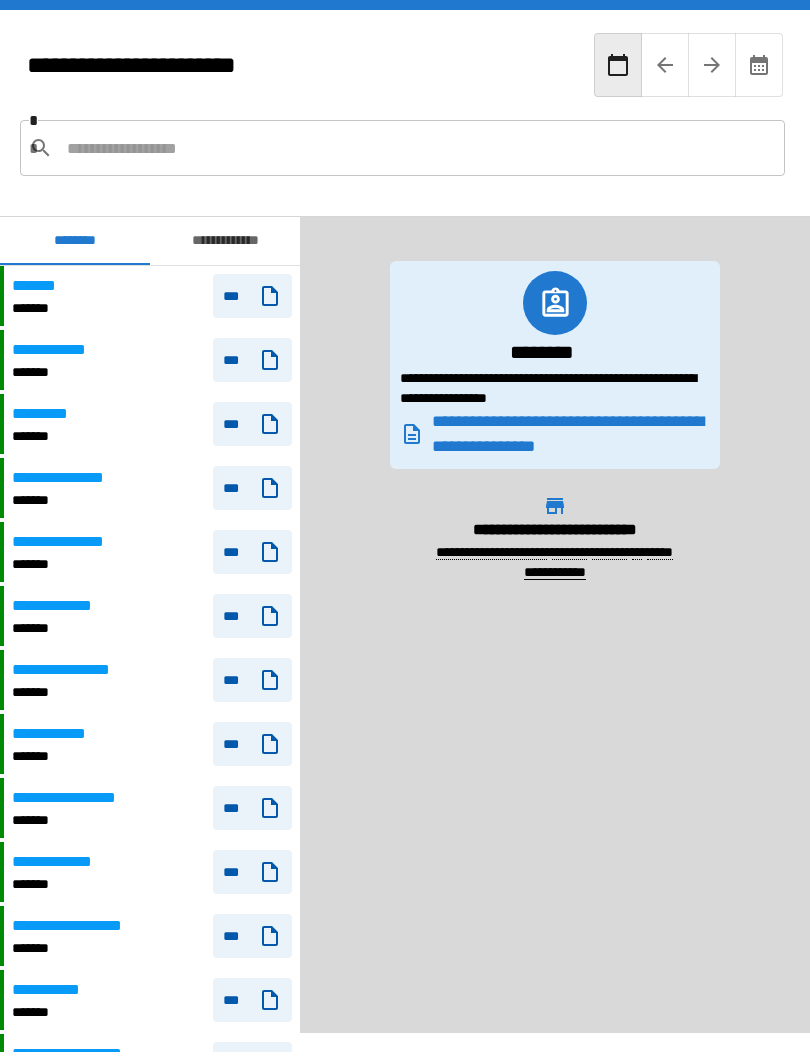 click on "**********" at bounding box center [225, 241] 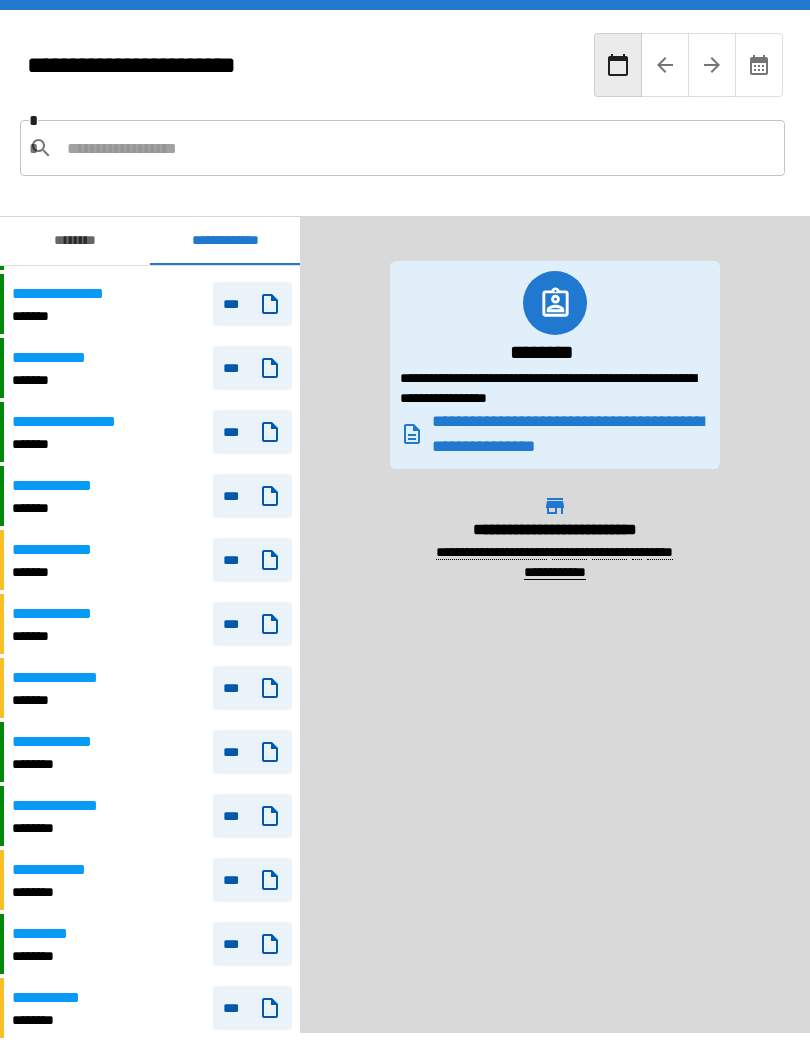 scroll, scrollTop: 180, scrollLeft: 0, axis: vertical 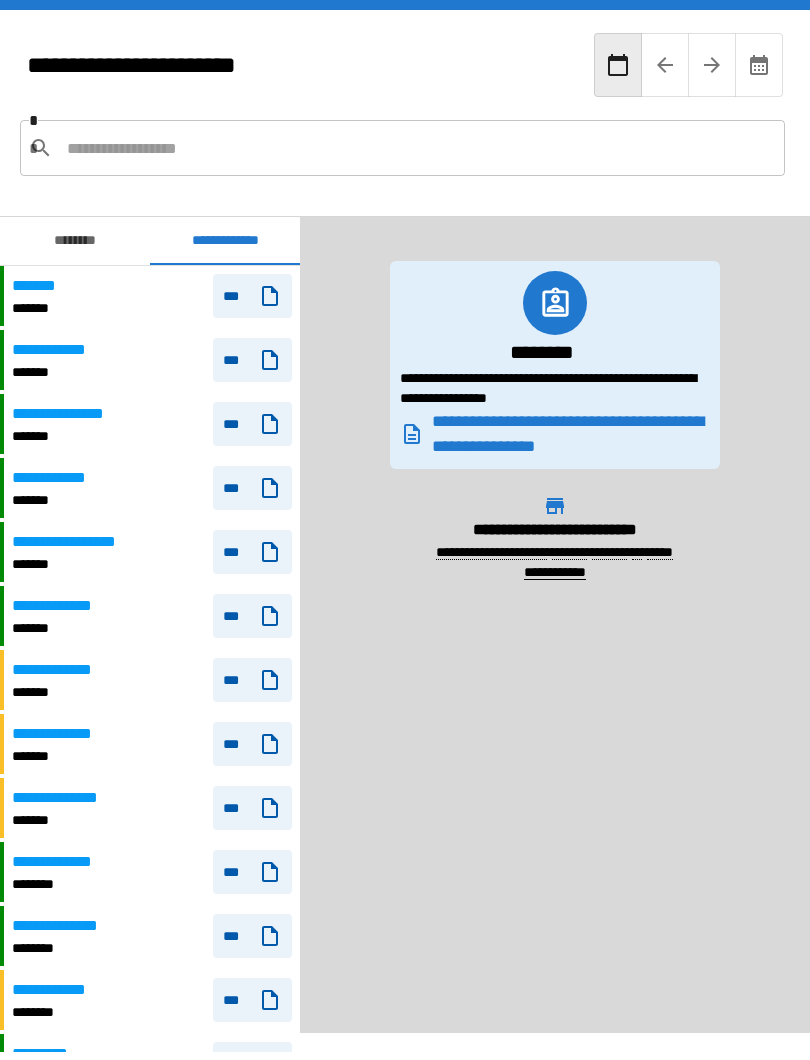 click on "[FIRST] [LAST]" at bounding box center (152, 296) 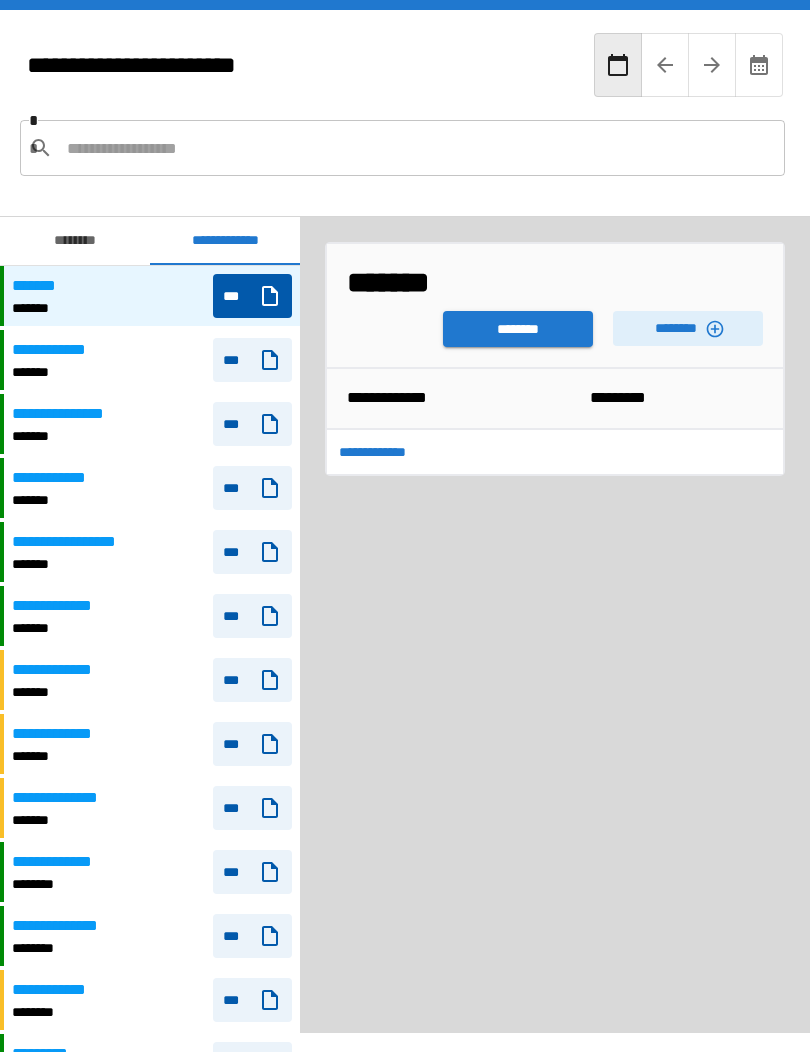 click on "********" at bounding box center [518, 329] 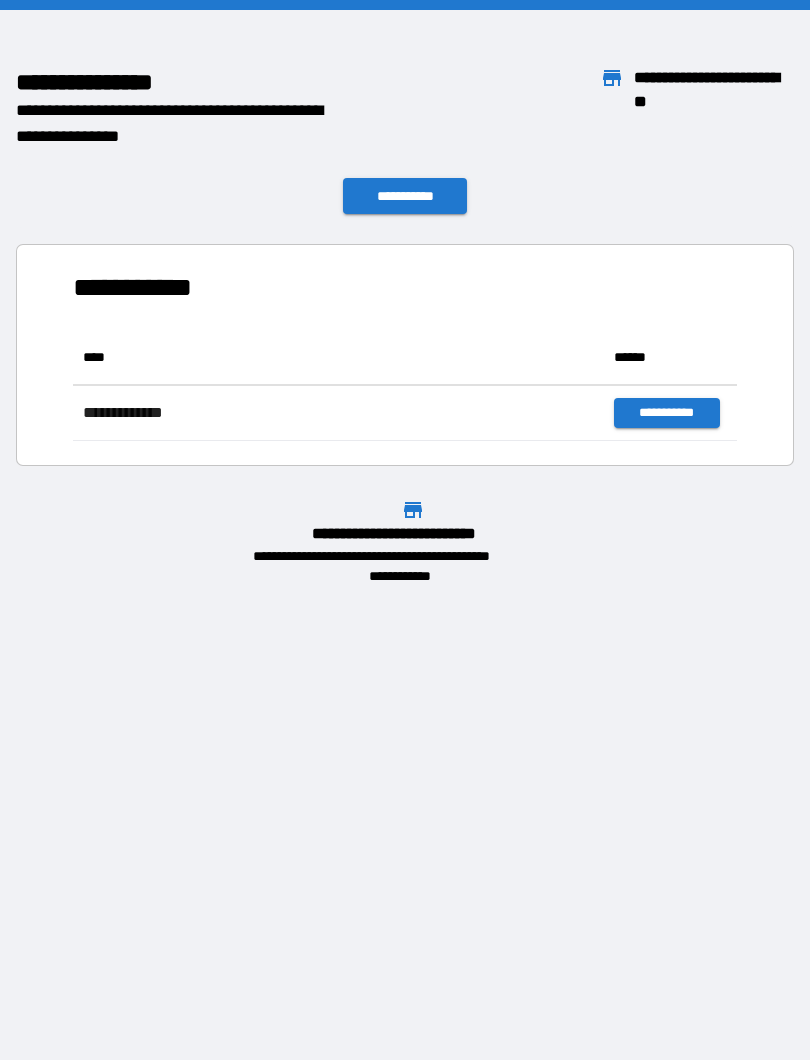 scroll, scrollTop: 1, scrollLeft: 1, axis: both 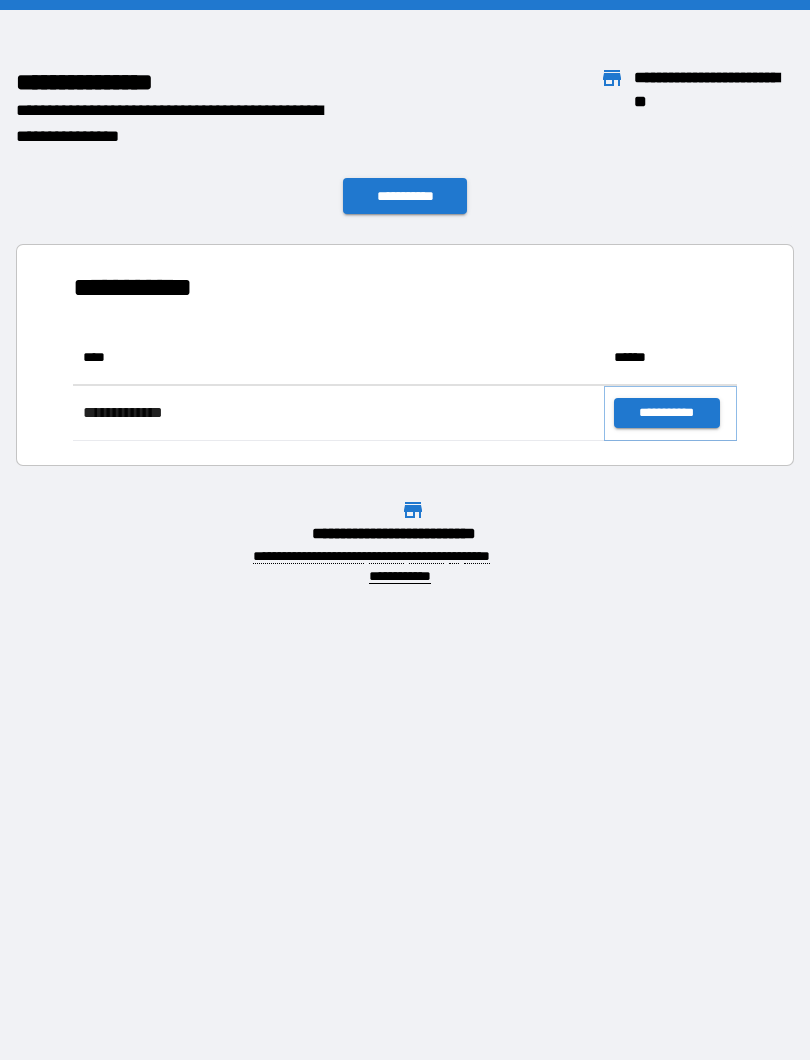 click on "**********" at bounding box center (666, 413) 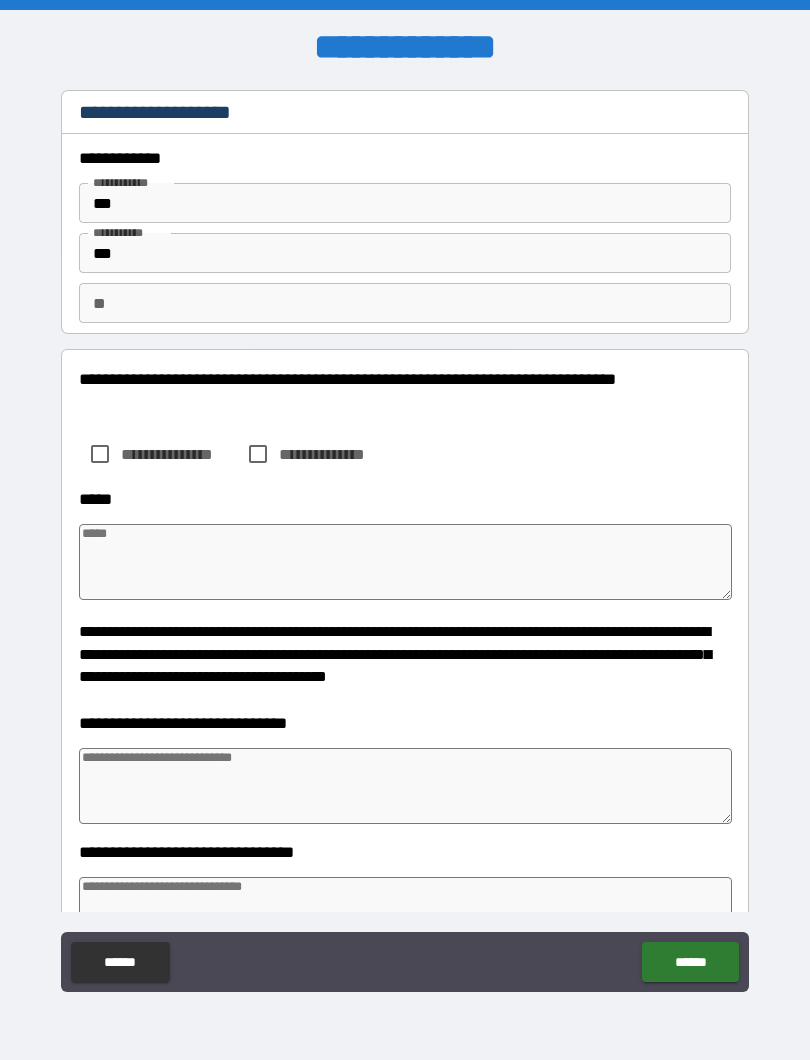 type on "*" 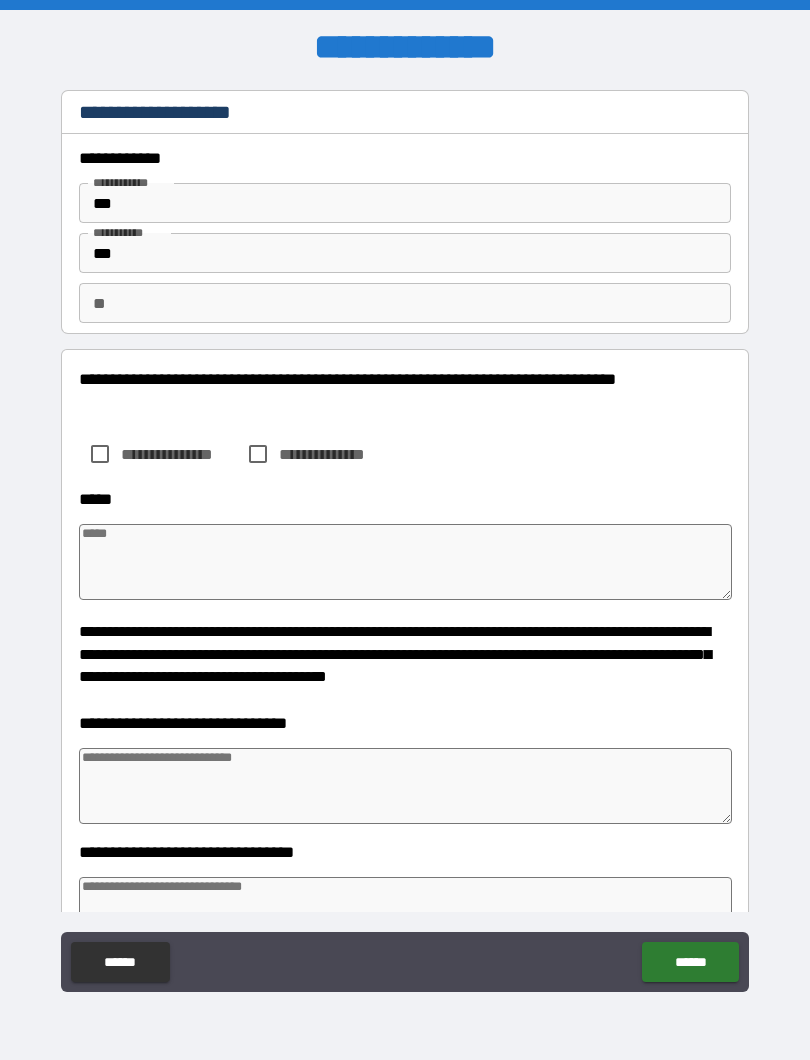 type on "*" 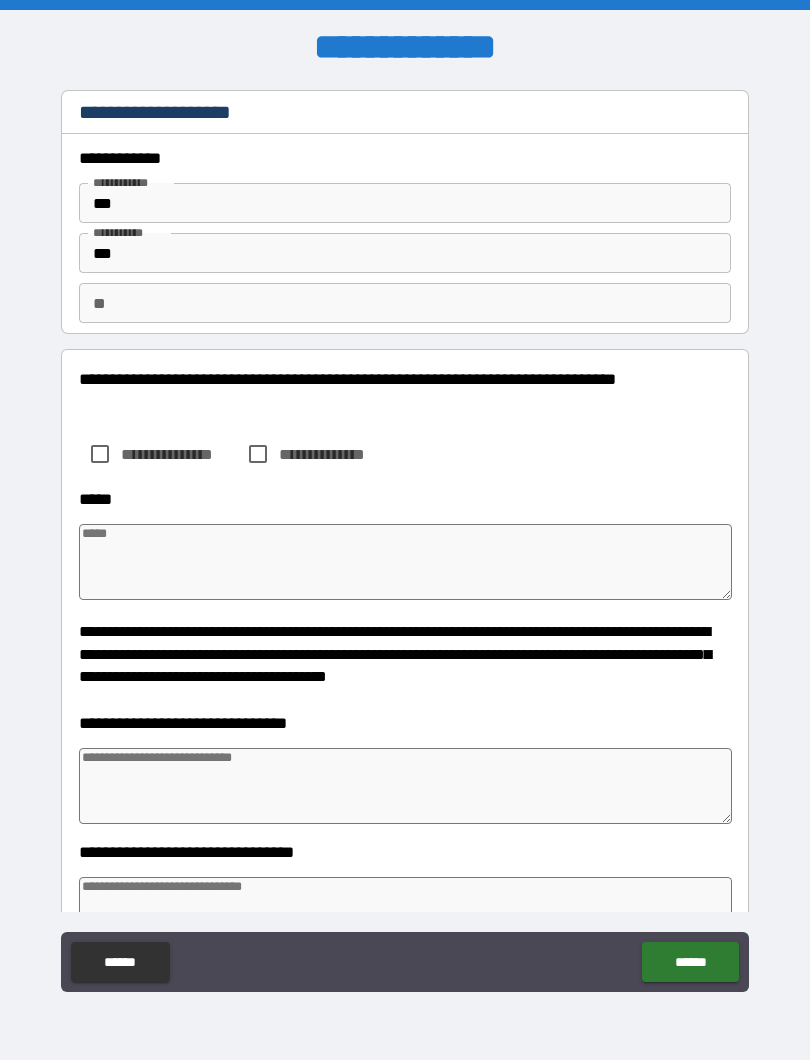 type on "*" 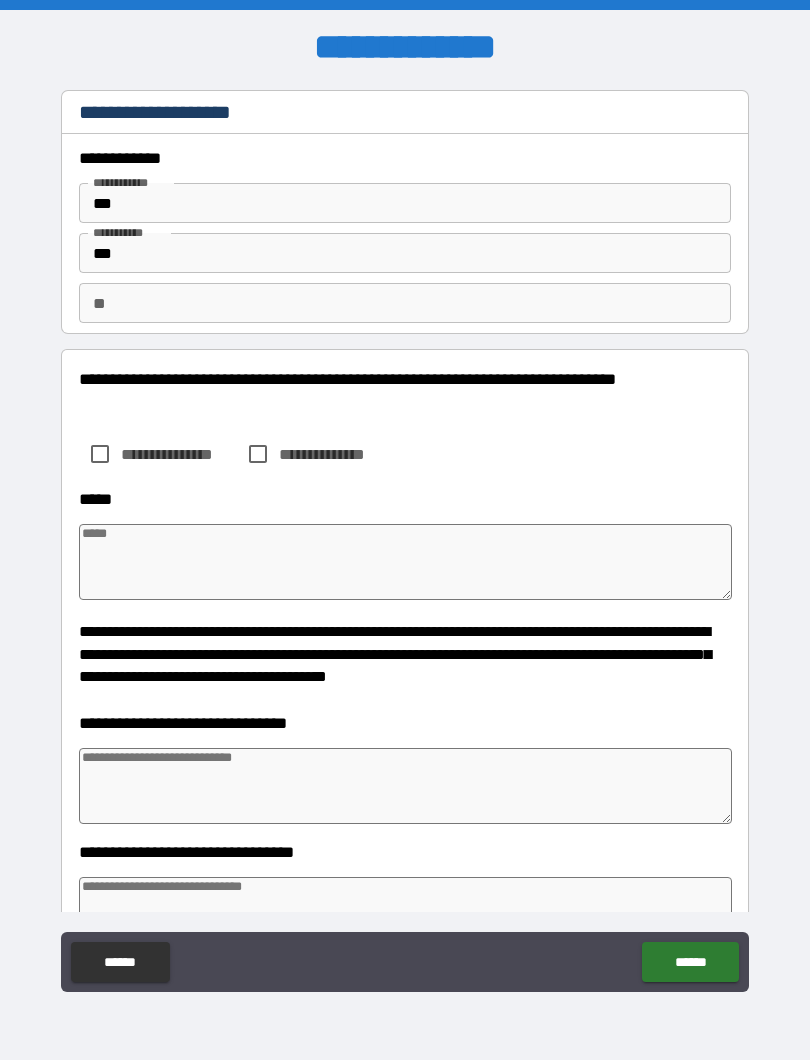 type on "*" 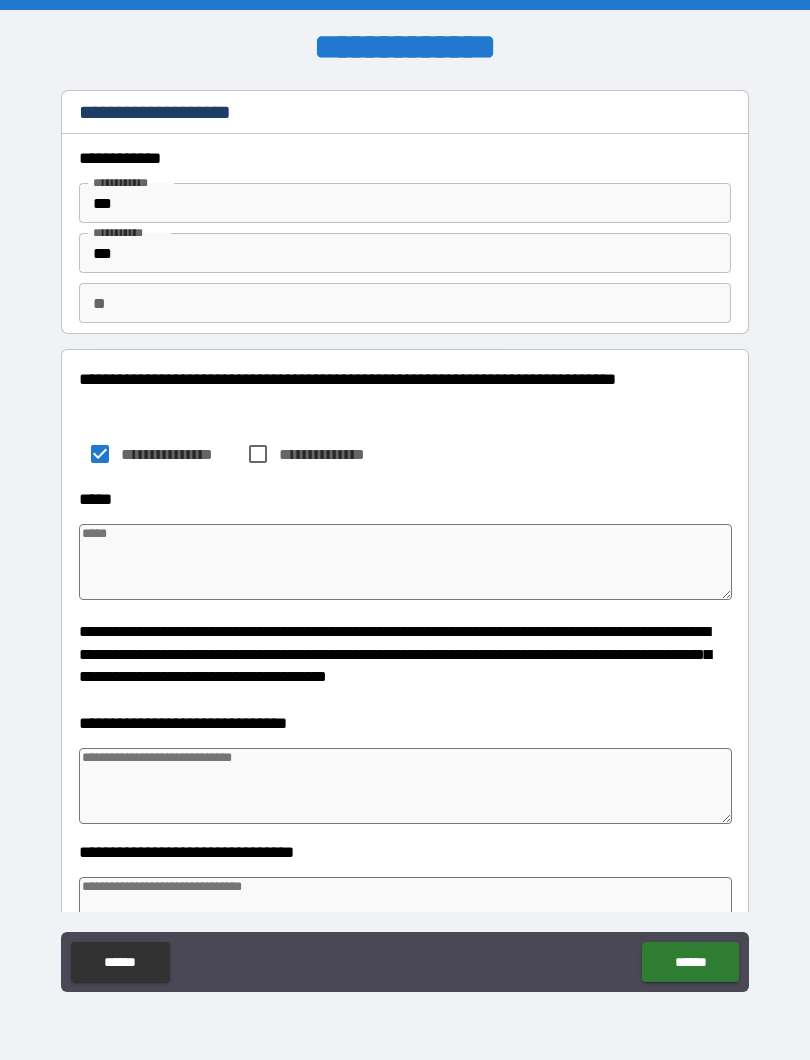 type on "*" 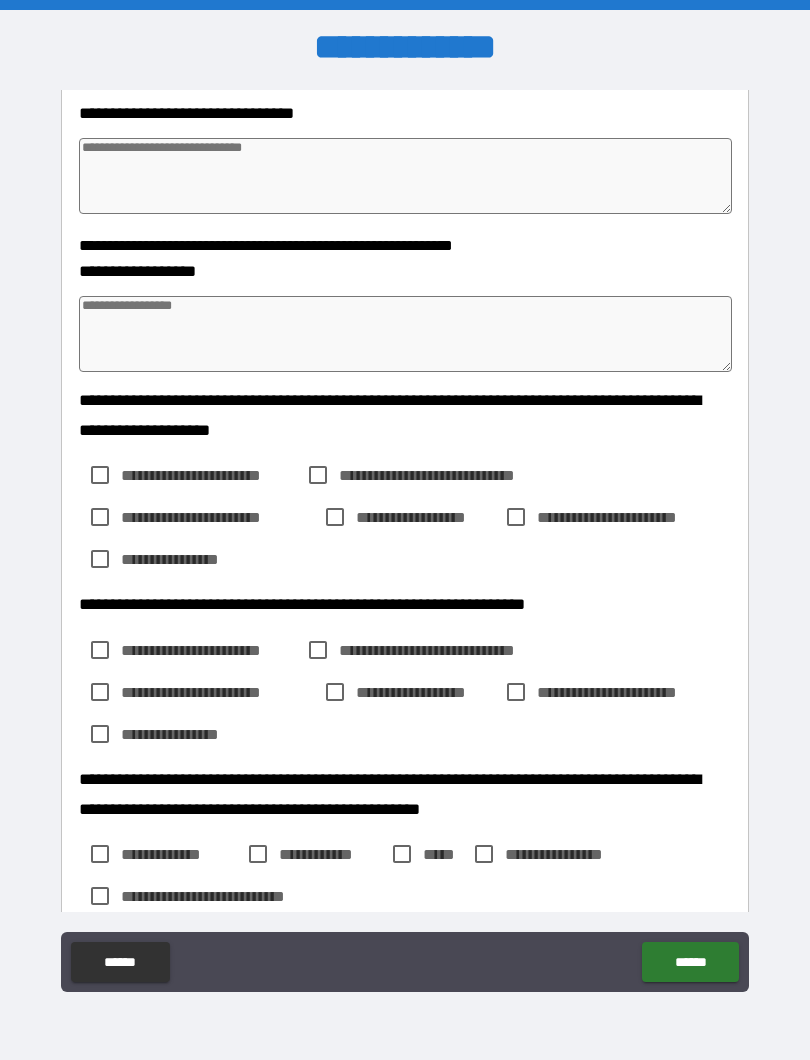 scroll, scrollTop: 769, scrollLeft: 0, axis: vertical 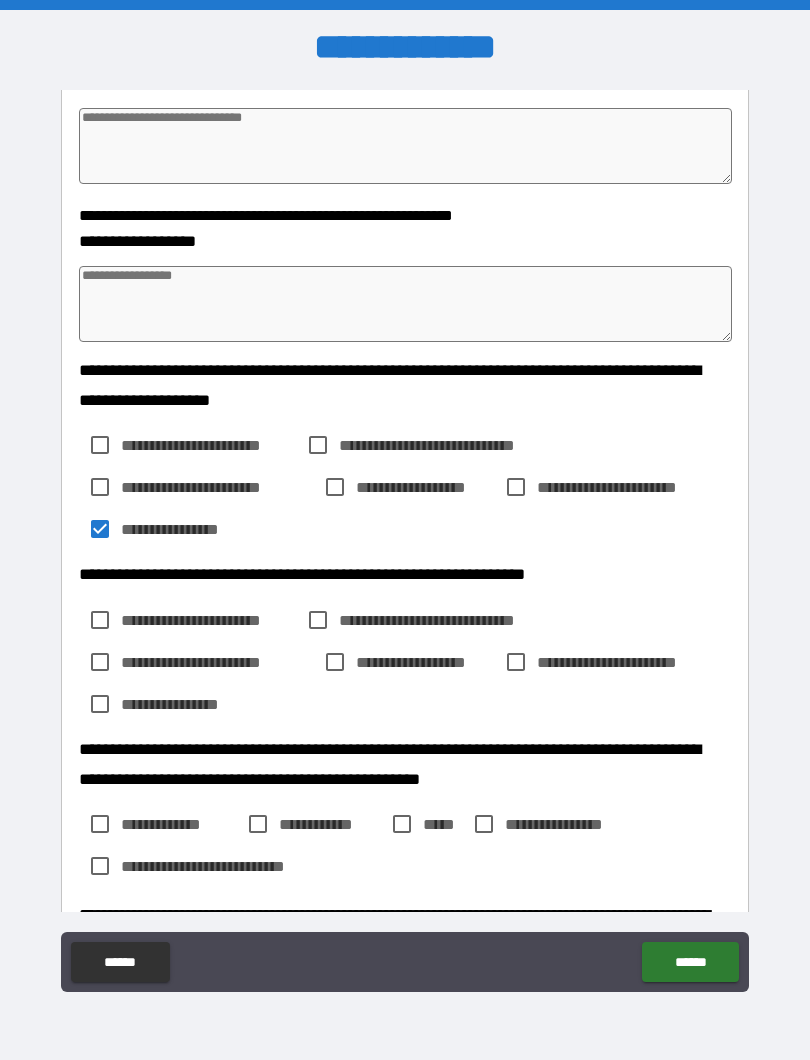 type on "*" 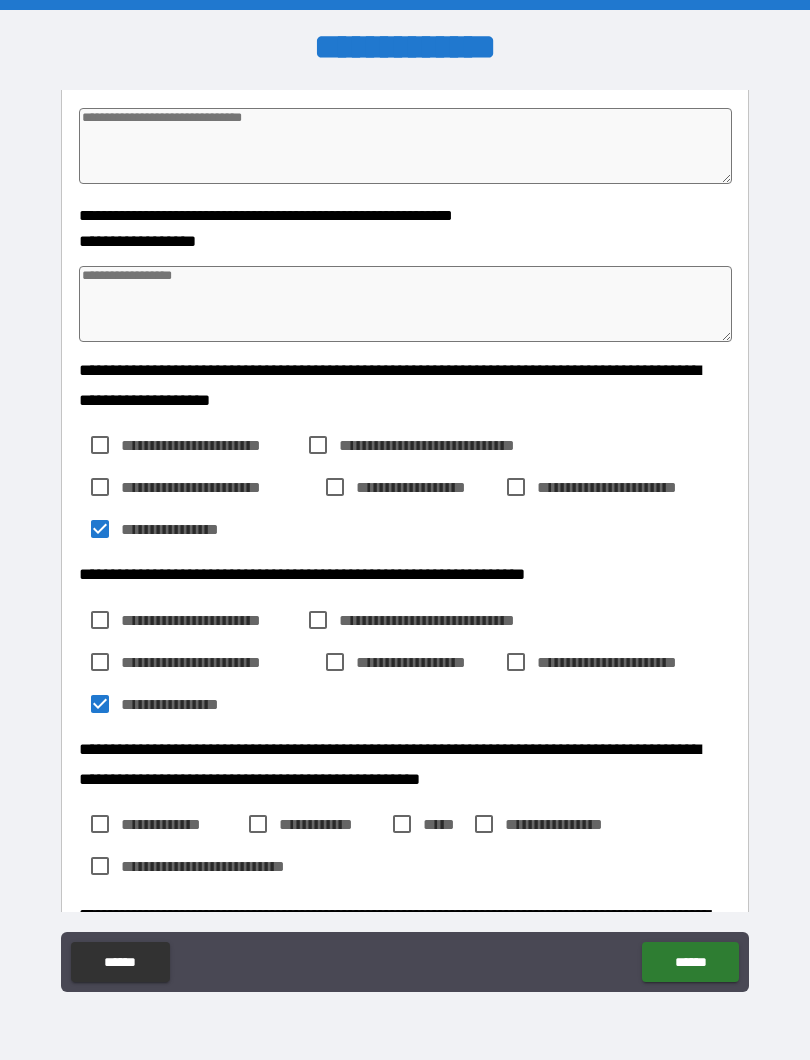 type on "*" 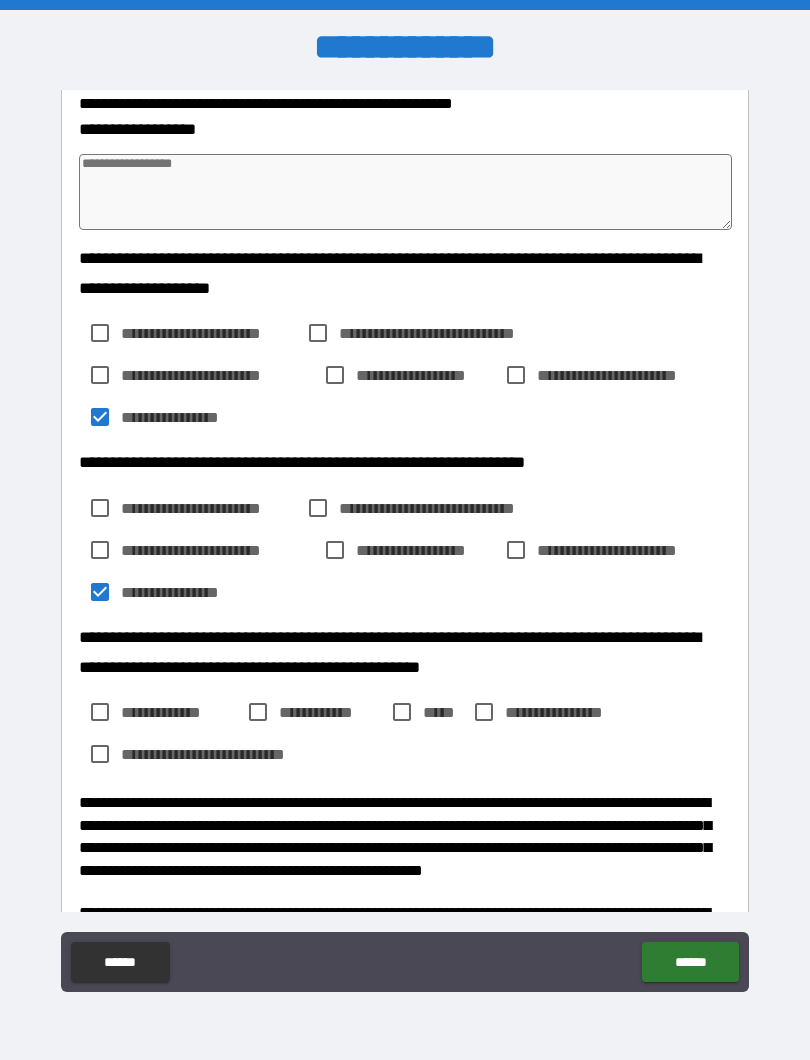 scroll, scrollTop: 909, scrollLeft: 0, axis: vertical 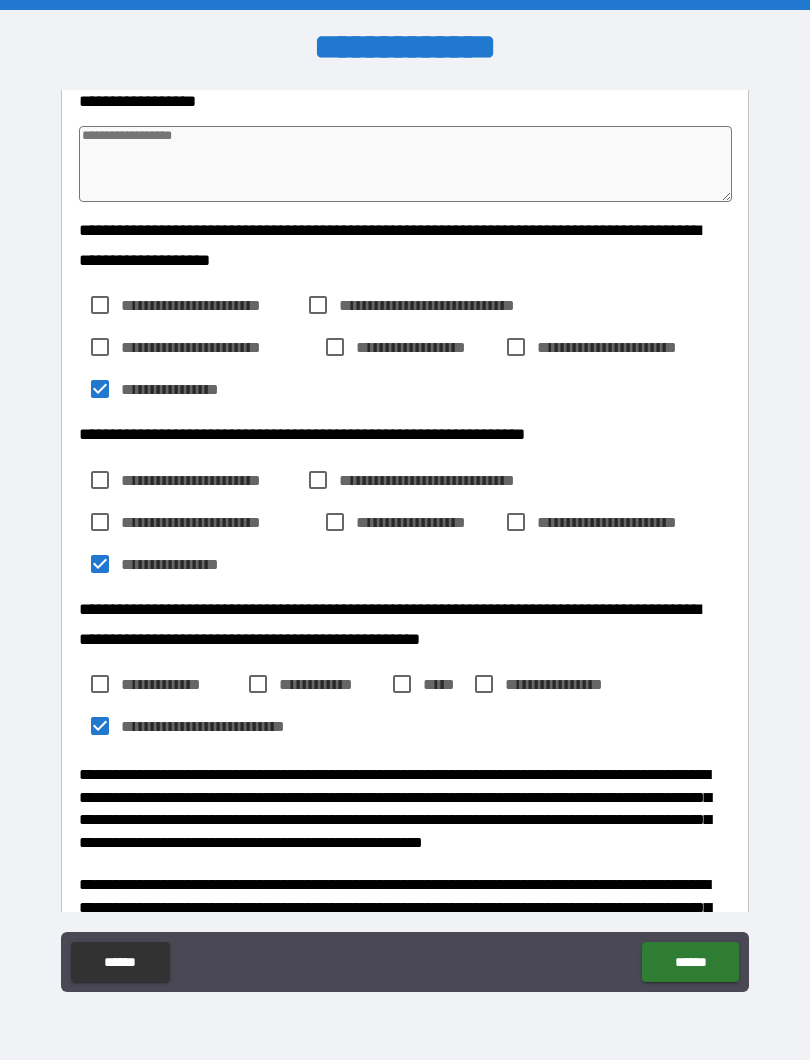 type on "*" 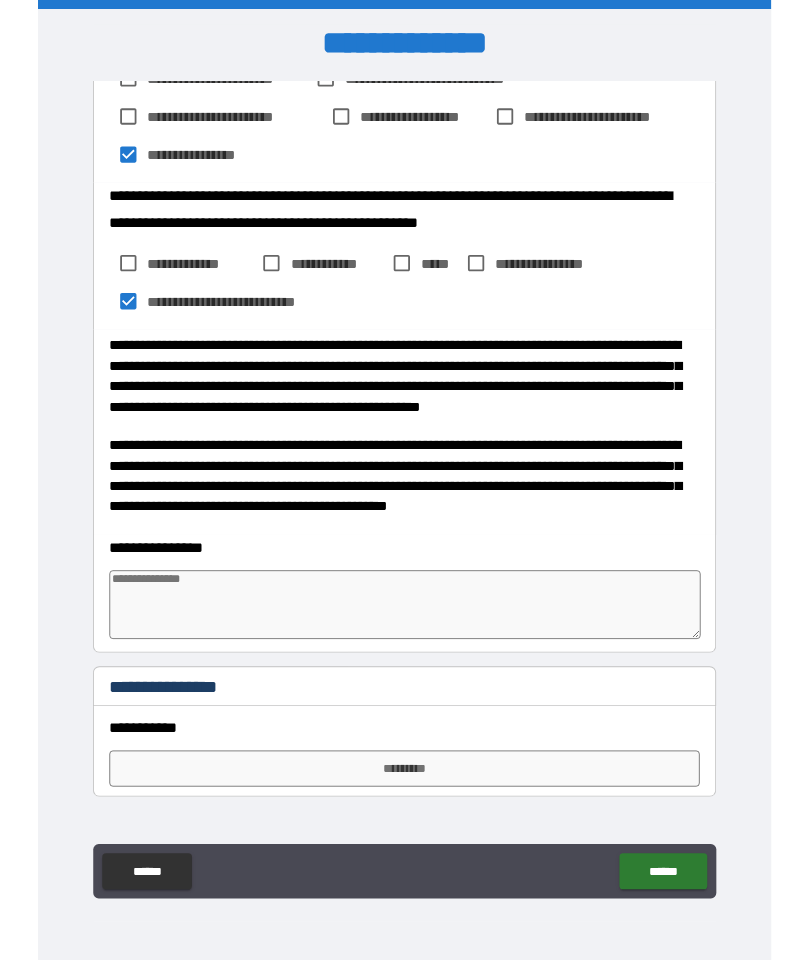 scroll, scrollTop: 1304, scrollLeft: 0, axis: vertical 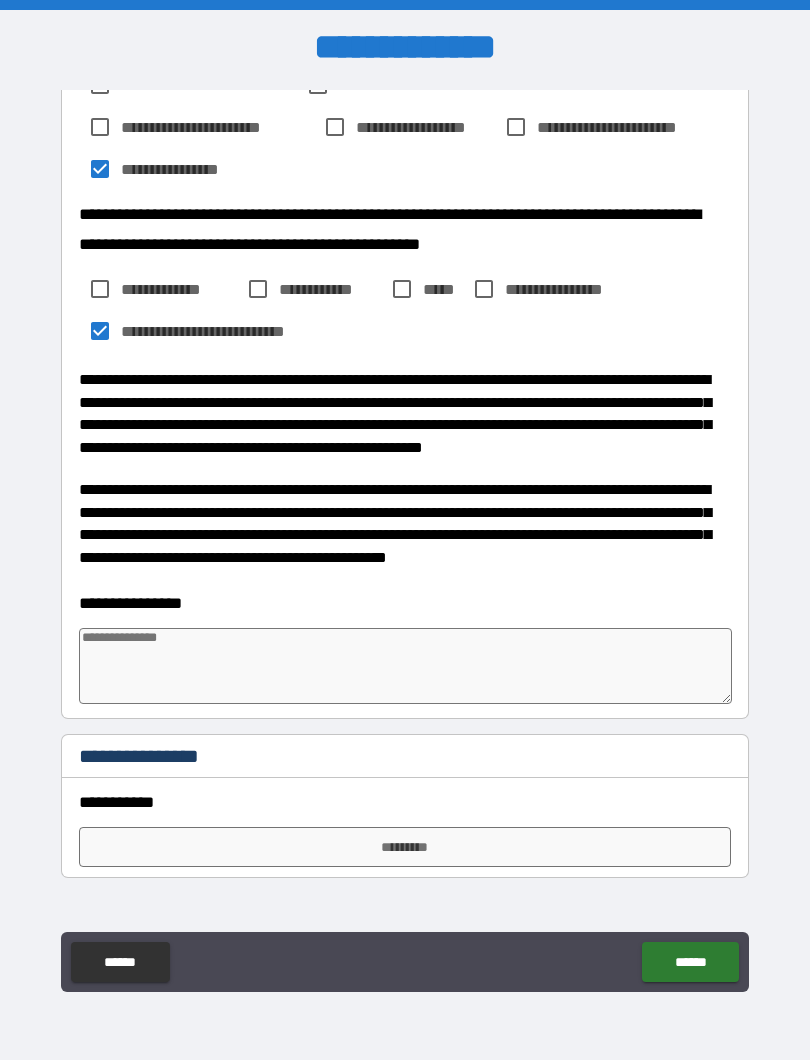 click at bounding box center (405, 666) 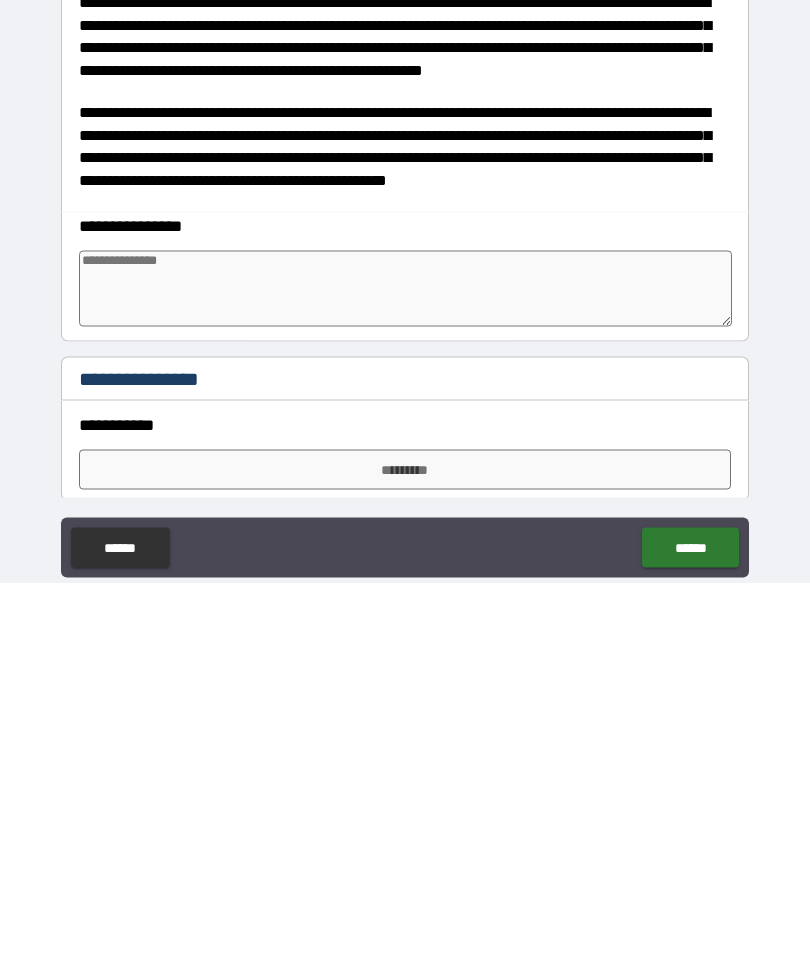 type on "*" 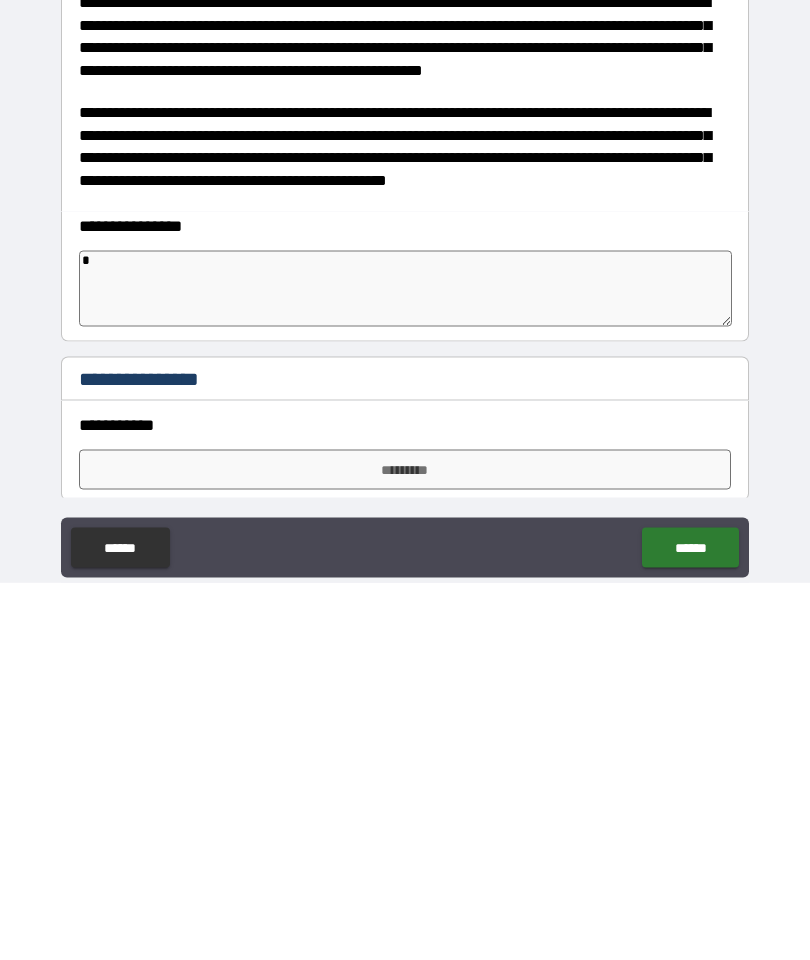 type on "*" 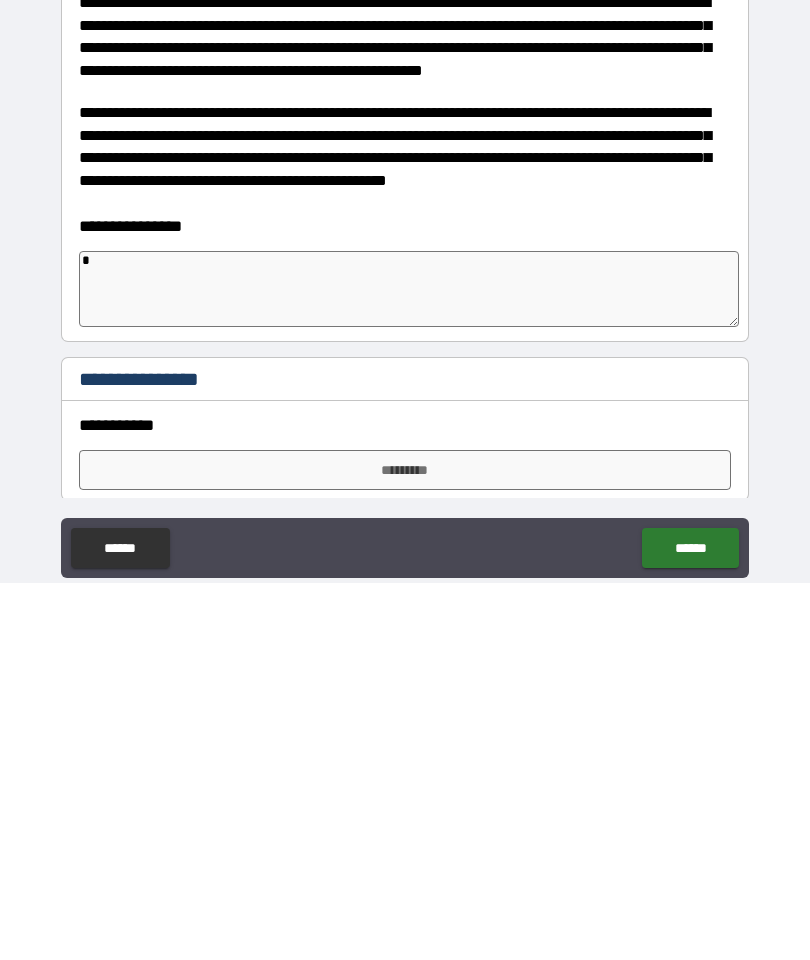 type on "*" 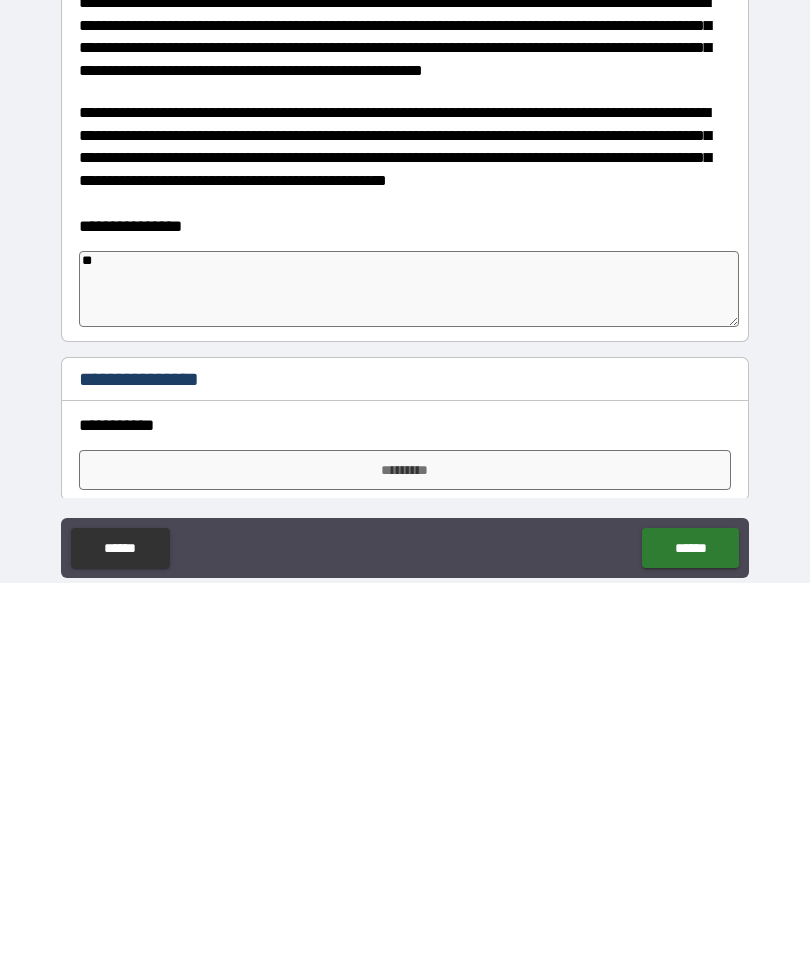 type on "*" 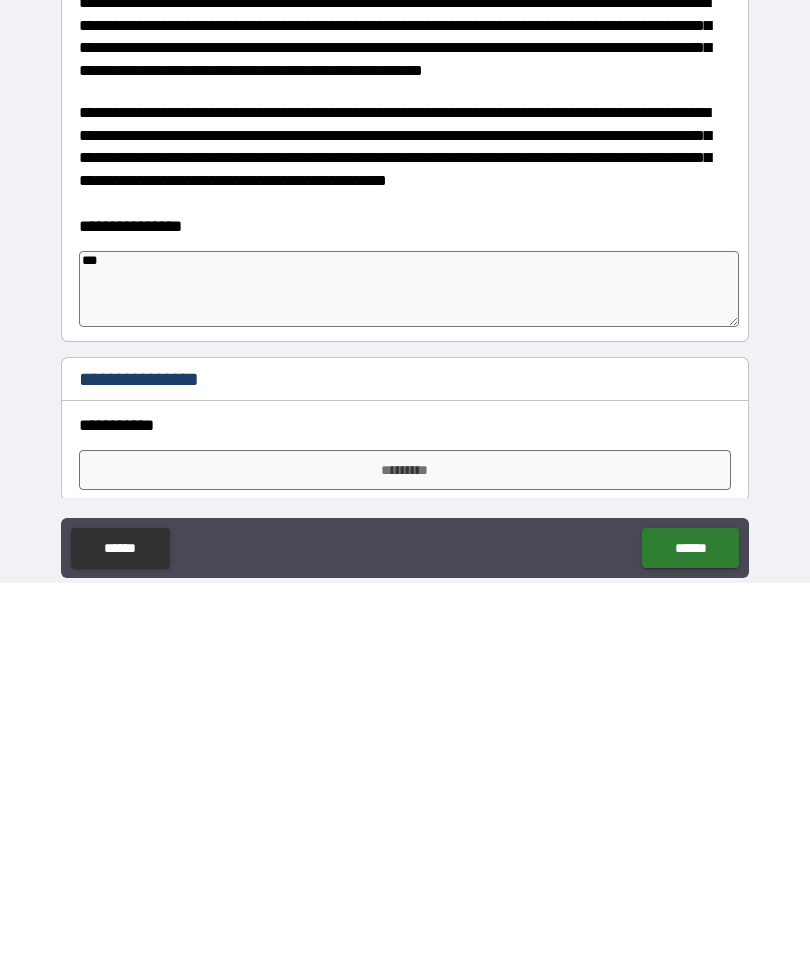 type on "*" 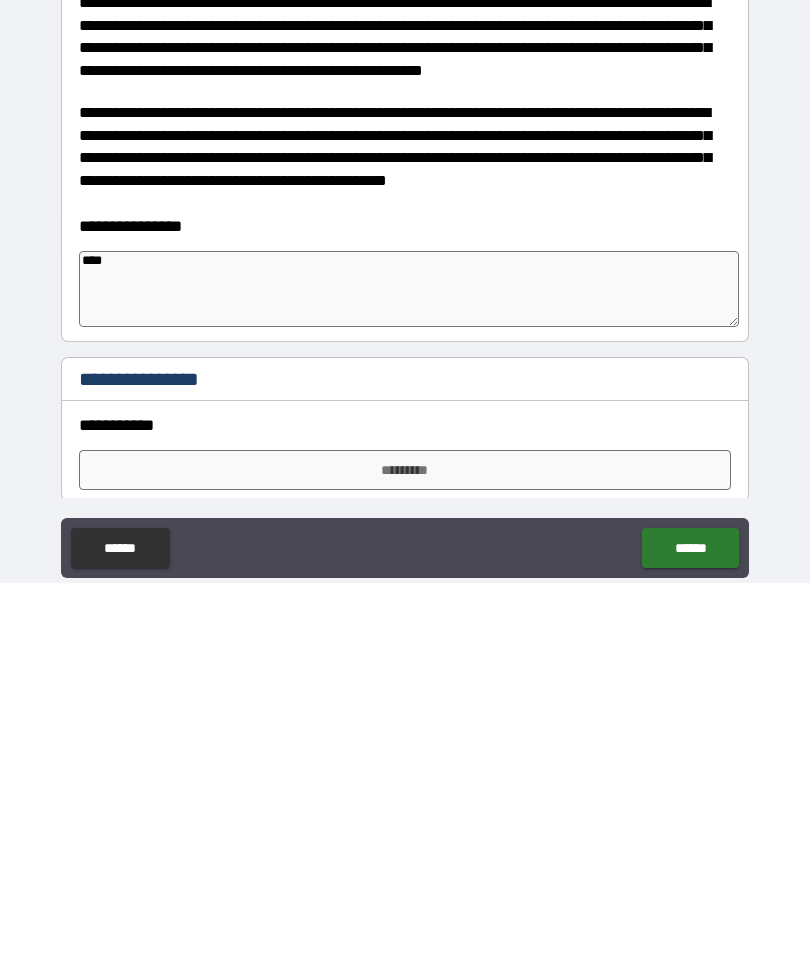 type on "*" 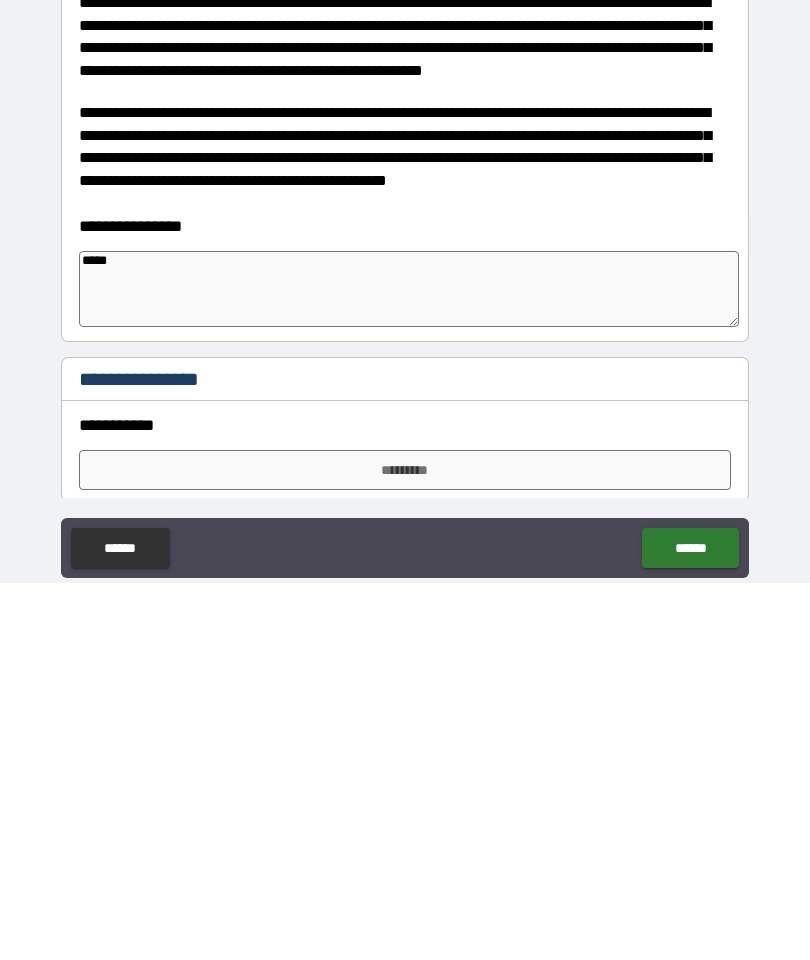 type on "*" 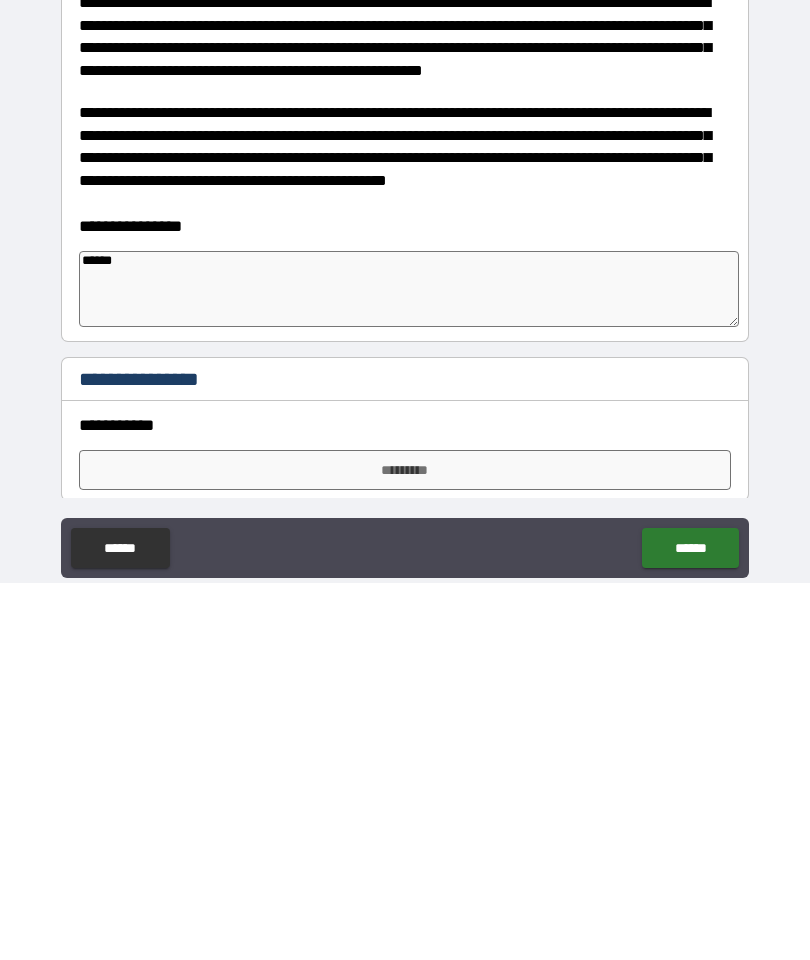 type on "*" 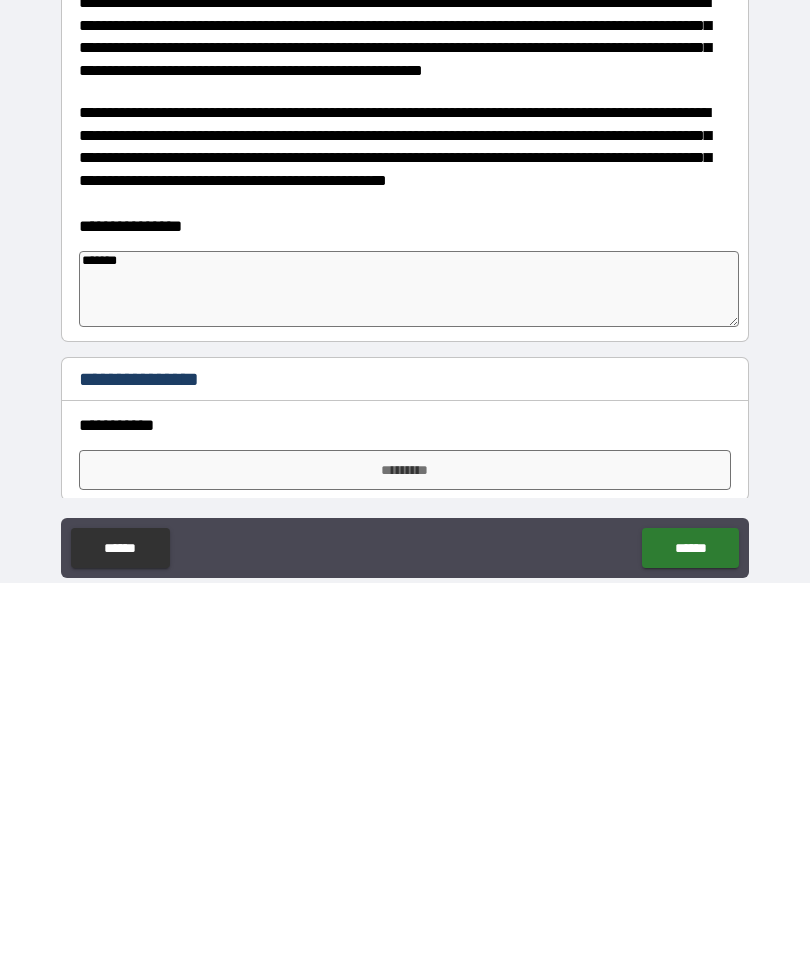 type on "*" 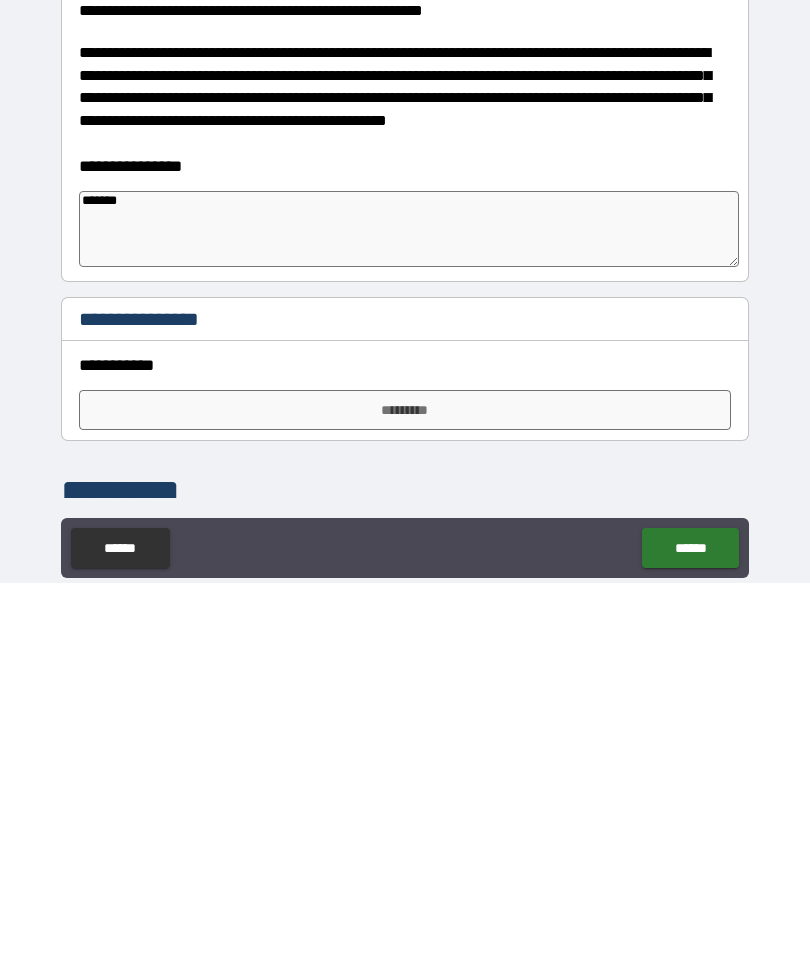 scroll, scrollTop: 1374, scrollLeft: 0, axis: vertical 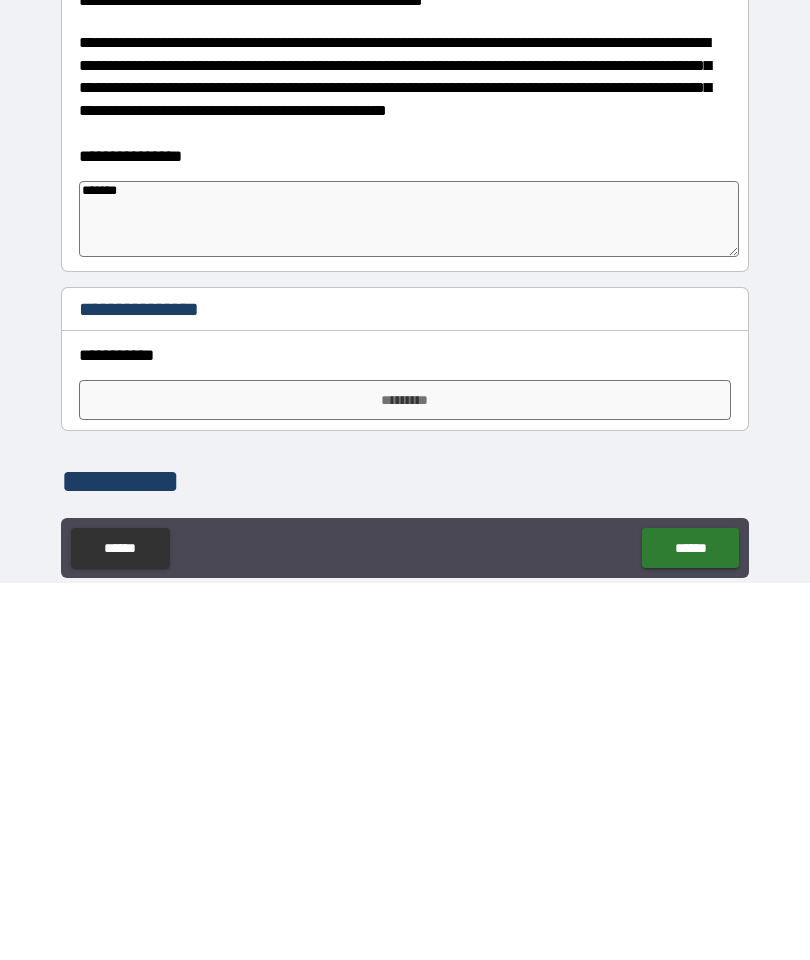 type on "*******" 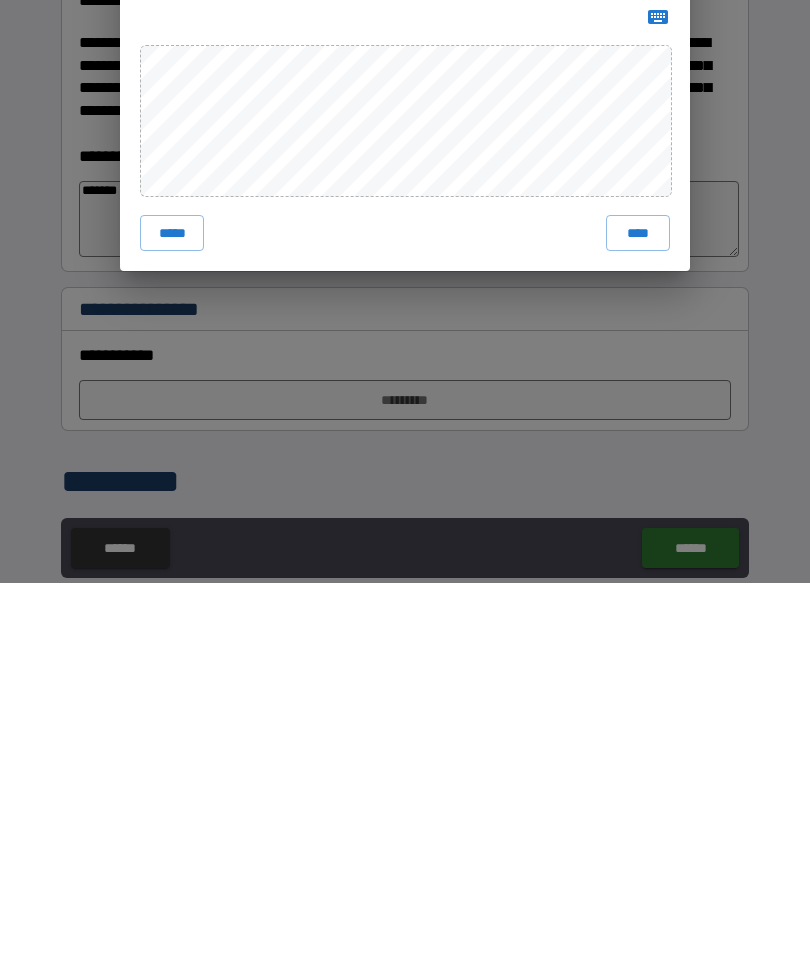 scroll, scrollTop: 80, scrollLeft: 0, axis: vertical 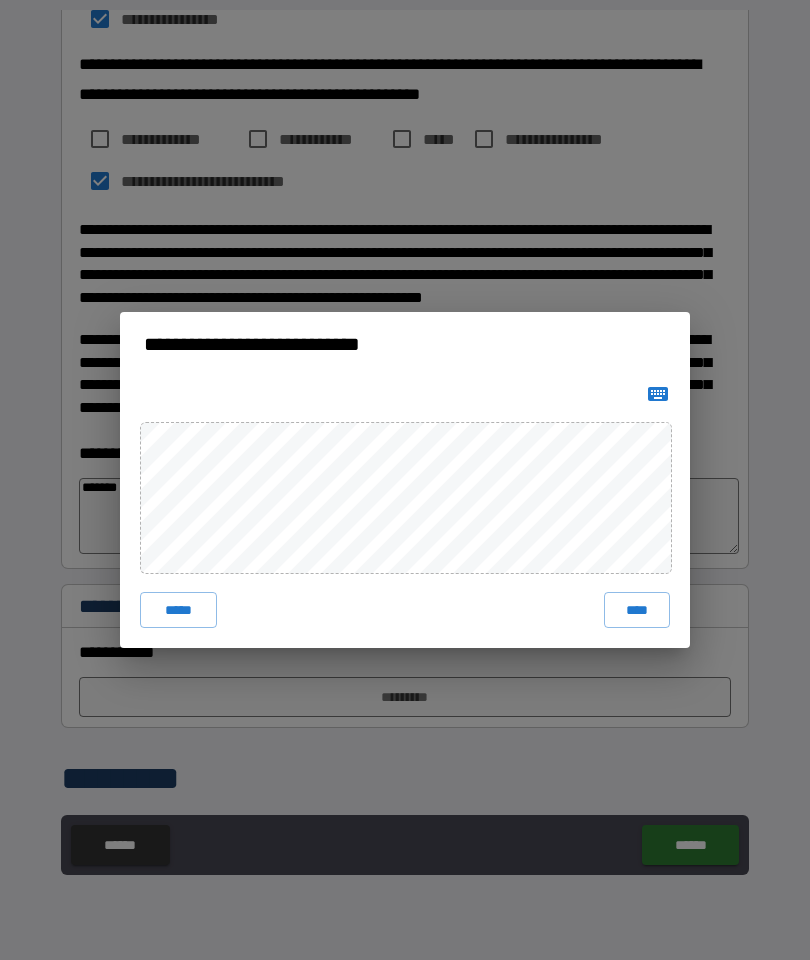 click on "****" at bounding box center [637, 610] 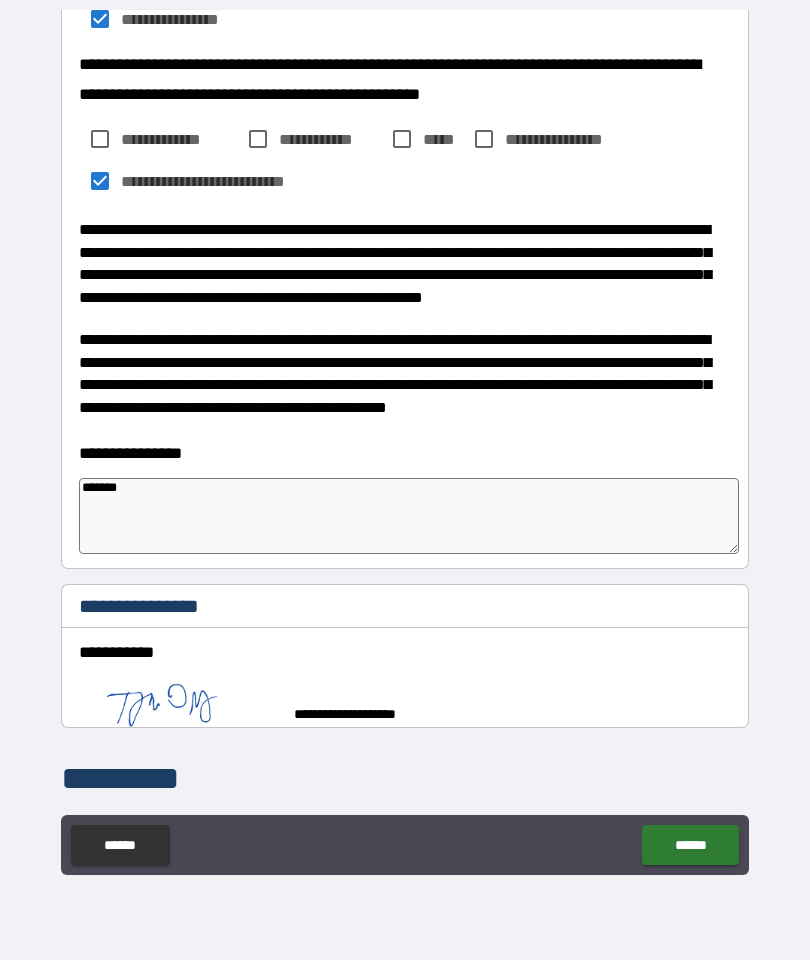 type on "*" 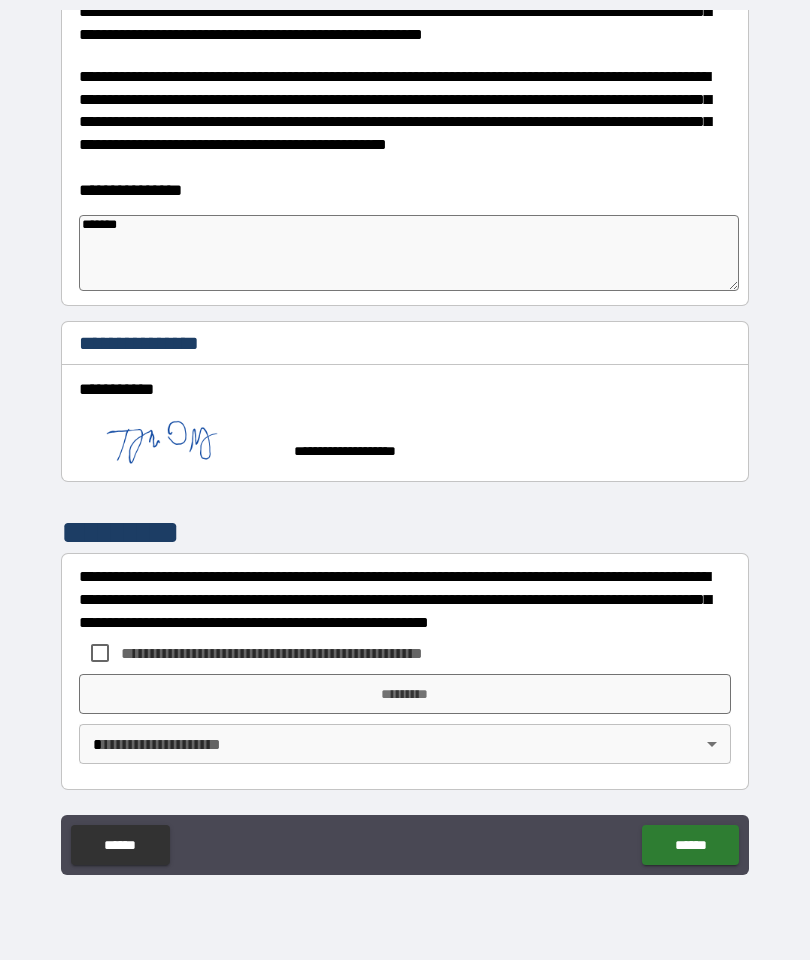 scroll, scrollTop: 1637, scrollLeft: 0, axis: vertical 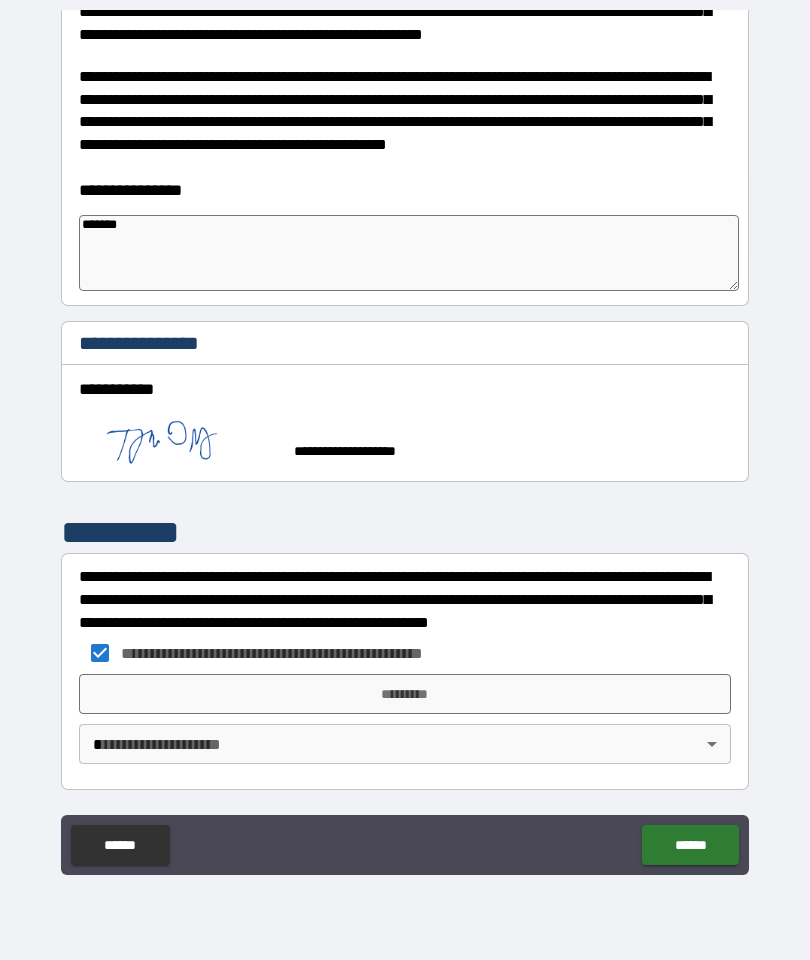 type on "*" 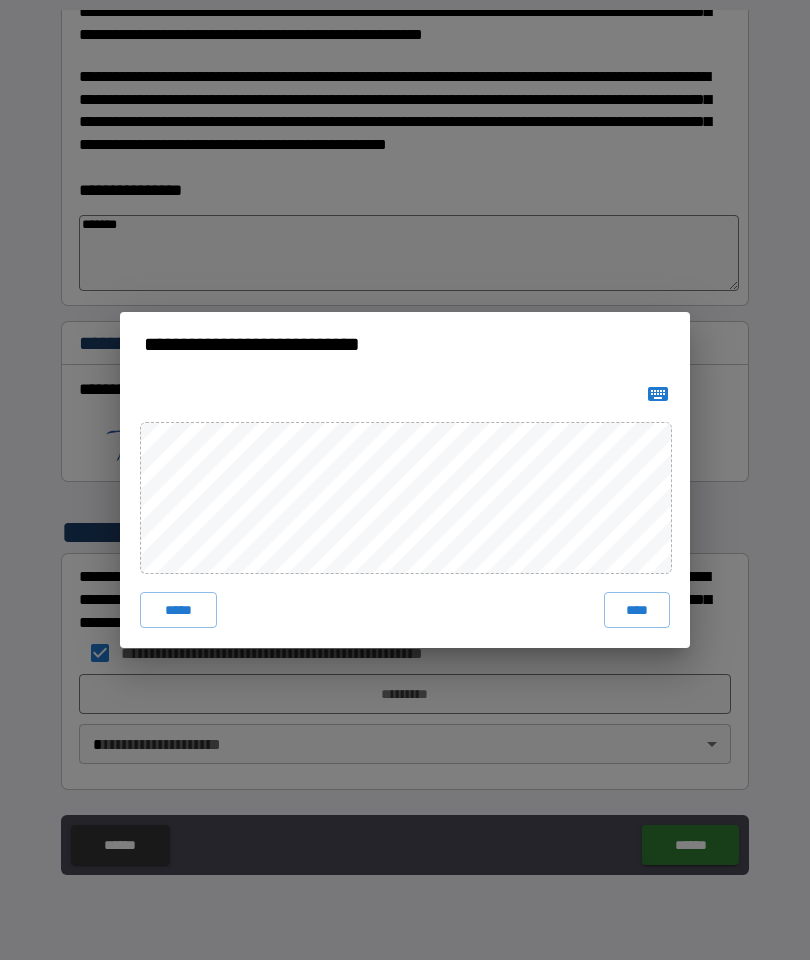 click on "****" at bounding box center [637, 610] 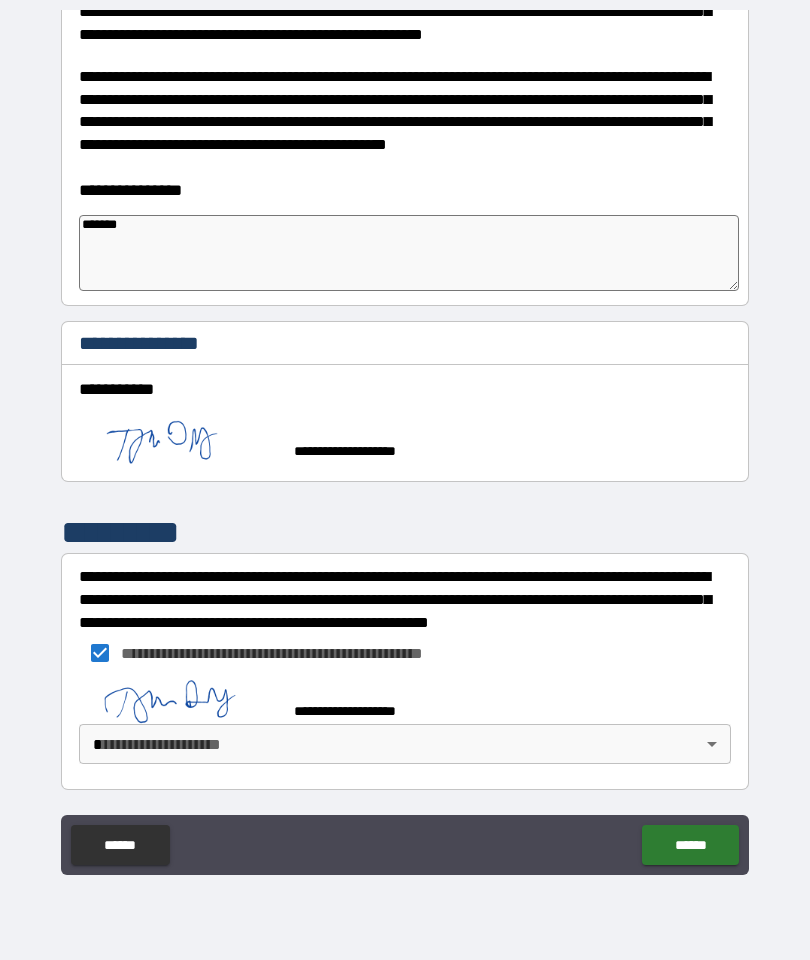 scroll, scrollTop: 1627, scrollLeft: 0, axis: vertical 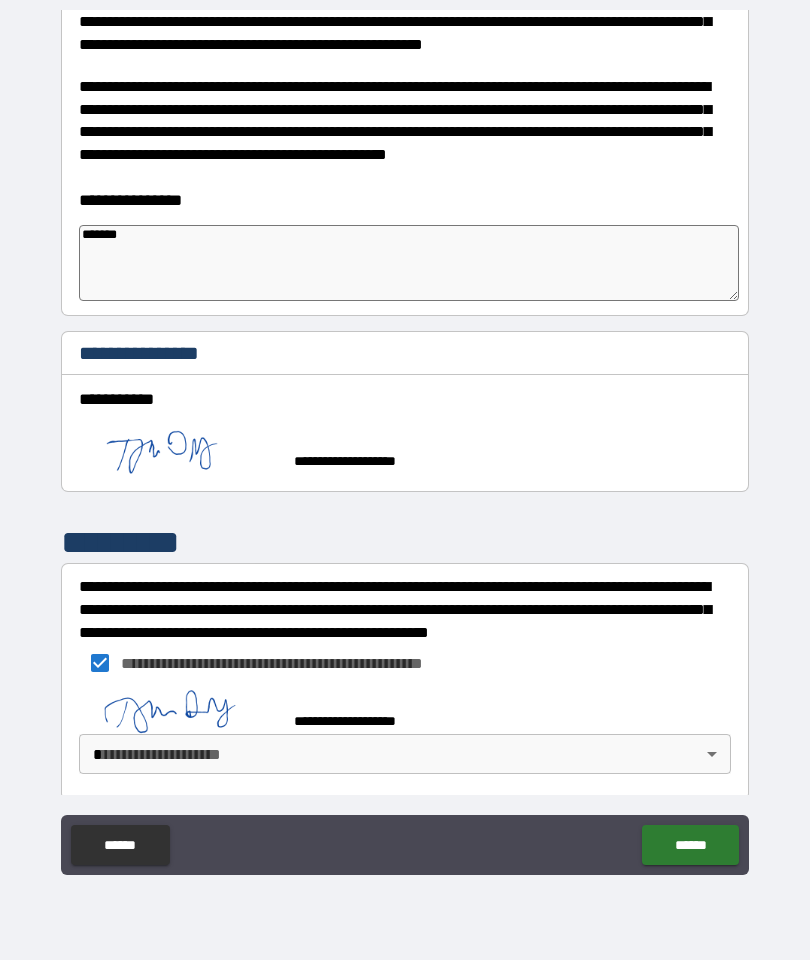 type on "*" 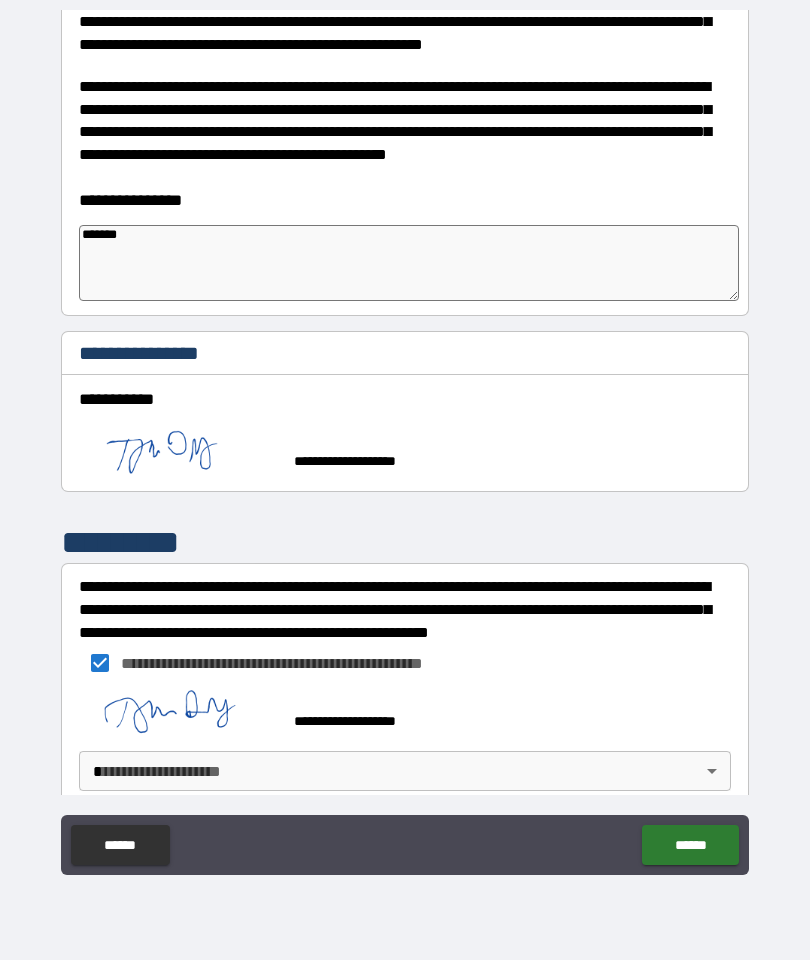 click on "[FIRST] [LAST] [STREET] [CITY], [STATE] [ZIP] [COUNTRY] [PHONE] [EMAIL]" at bounding box center [405, 440] 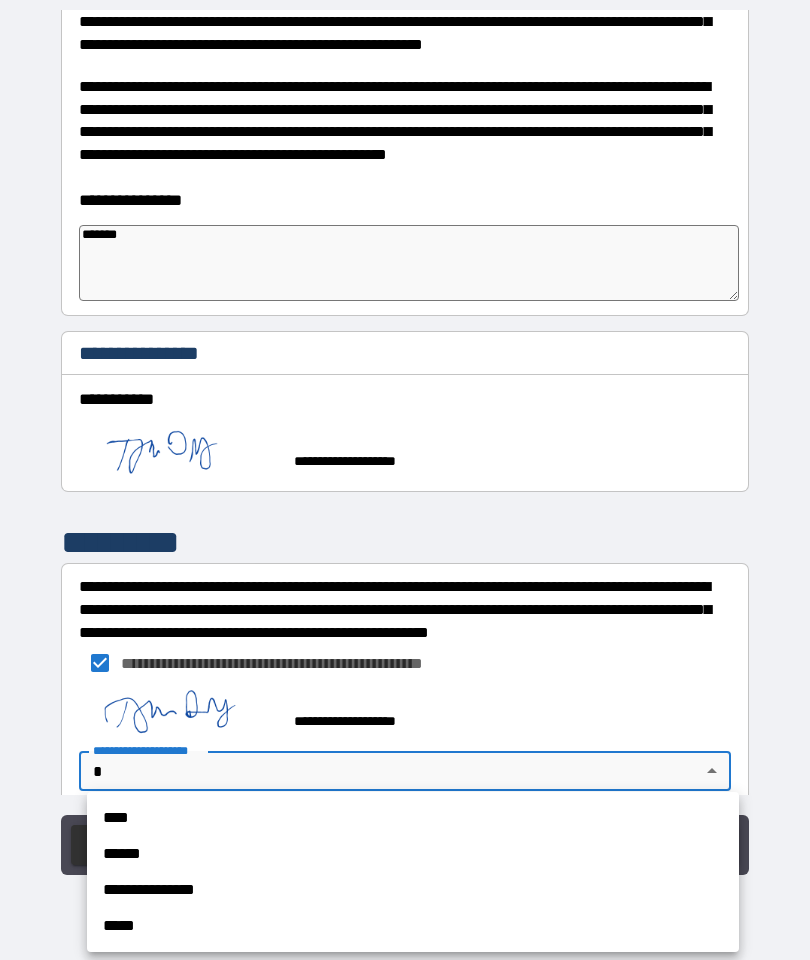 click on "**********" at bounding box center (413, 890) 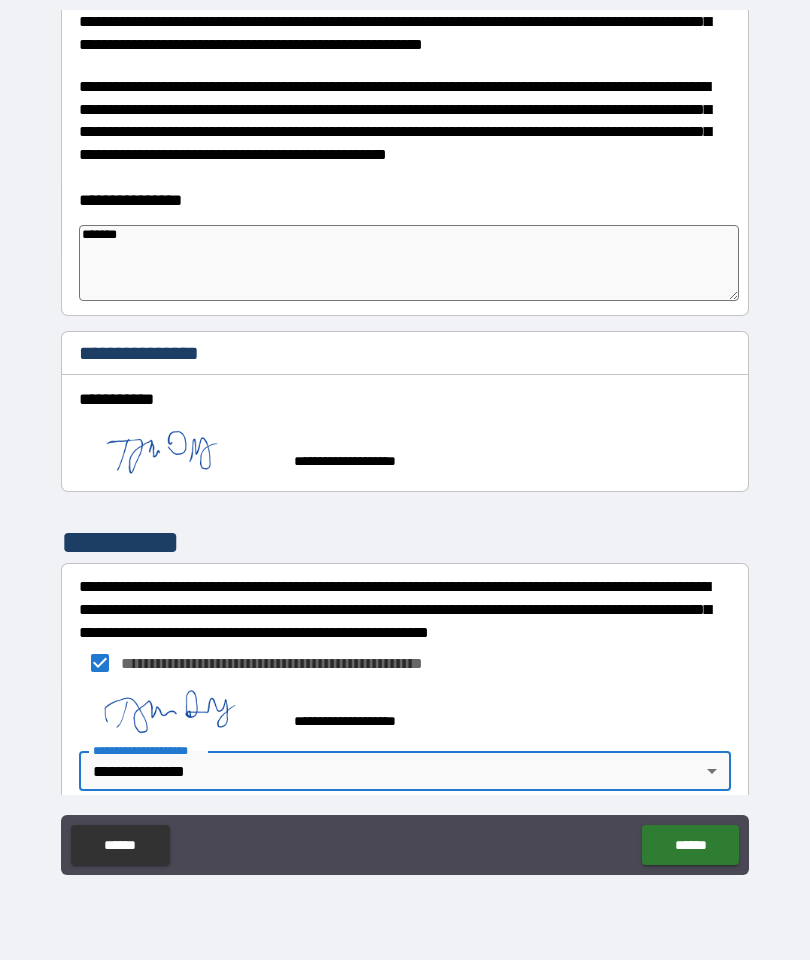 type on "*" 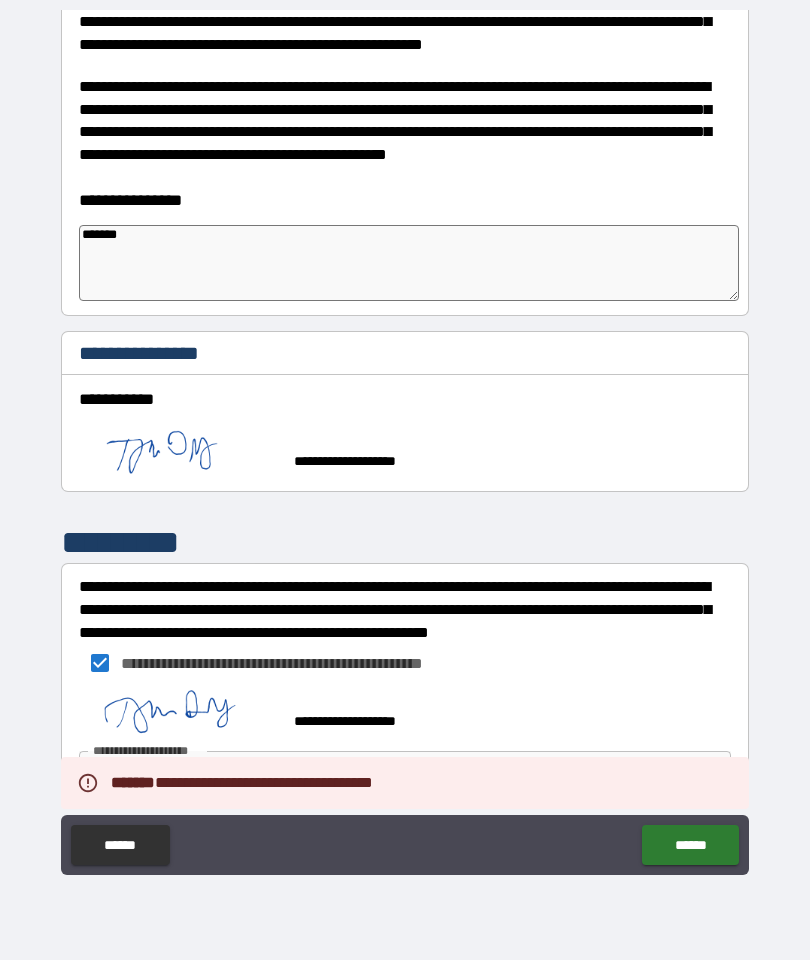 type on "*" 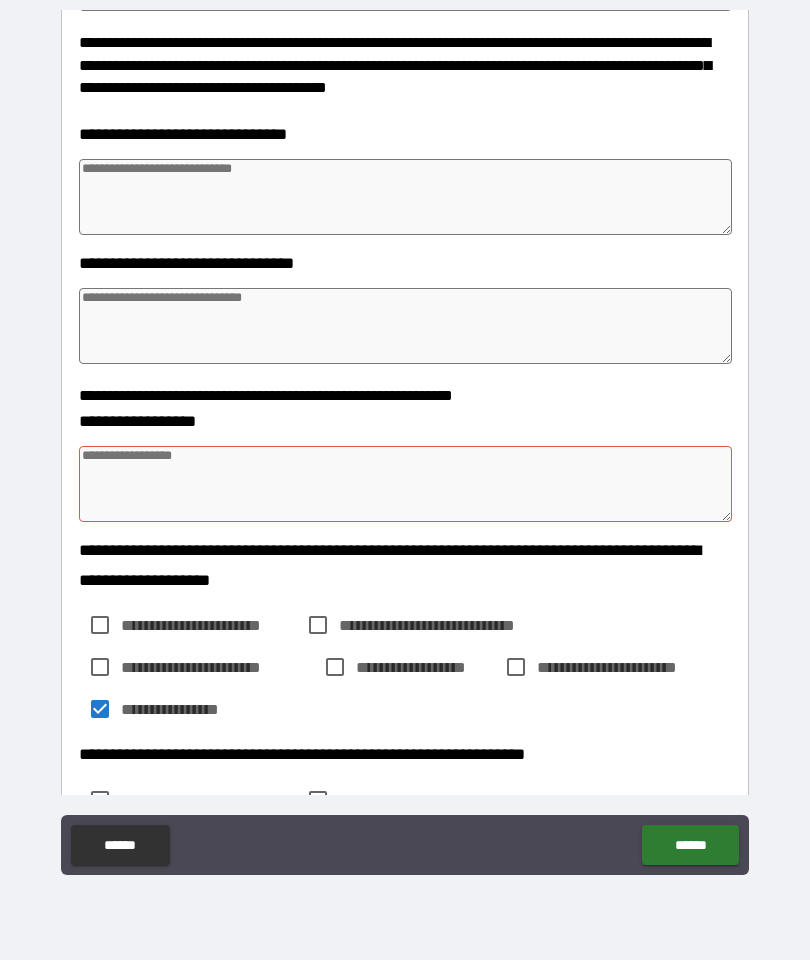 scroll, scrollTop: 500, scrollLeft: 0, axis: vertical 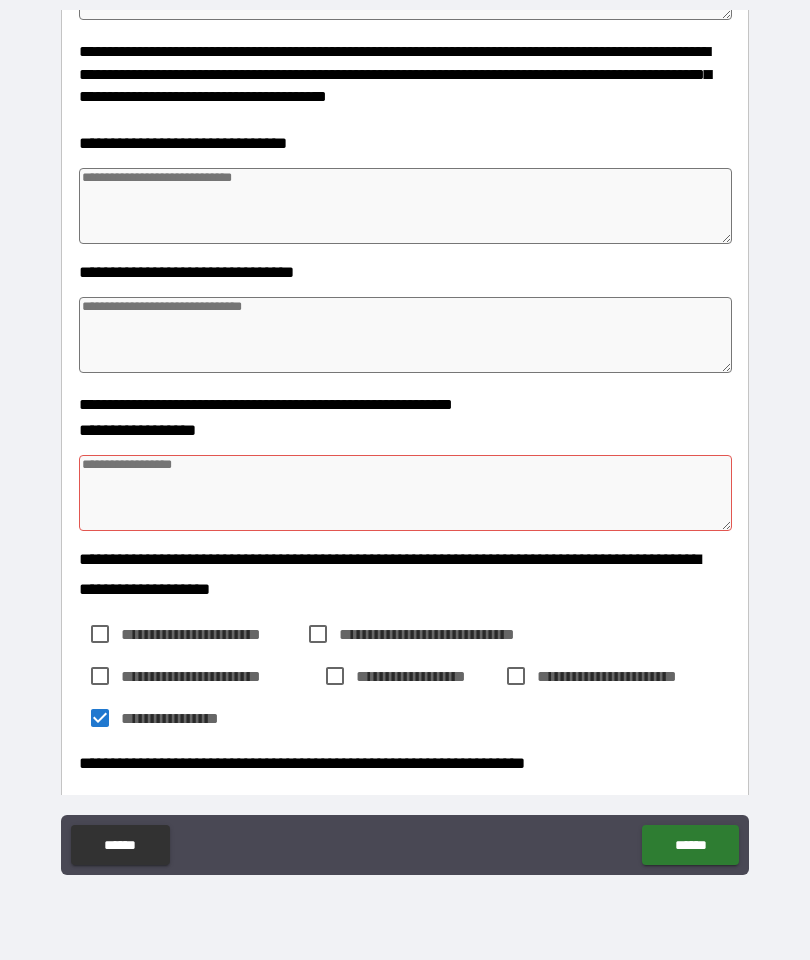 click at bounding box center [405, 493] 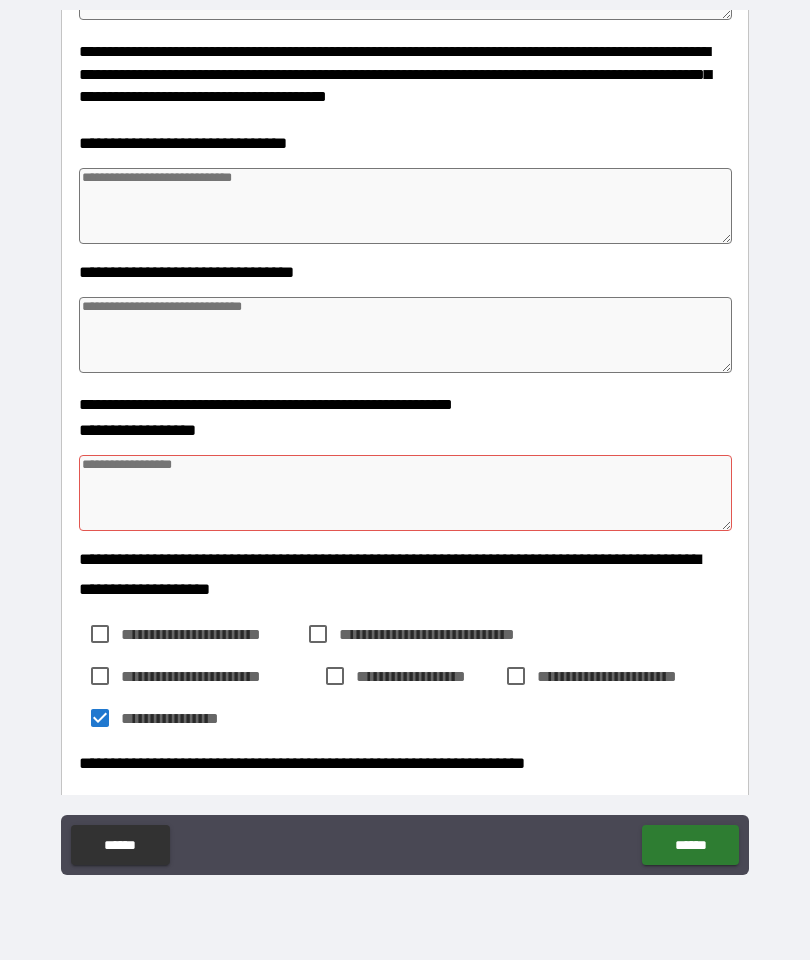 type on "*" 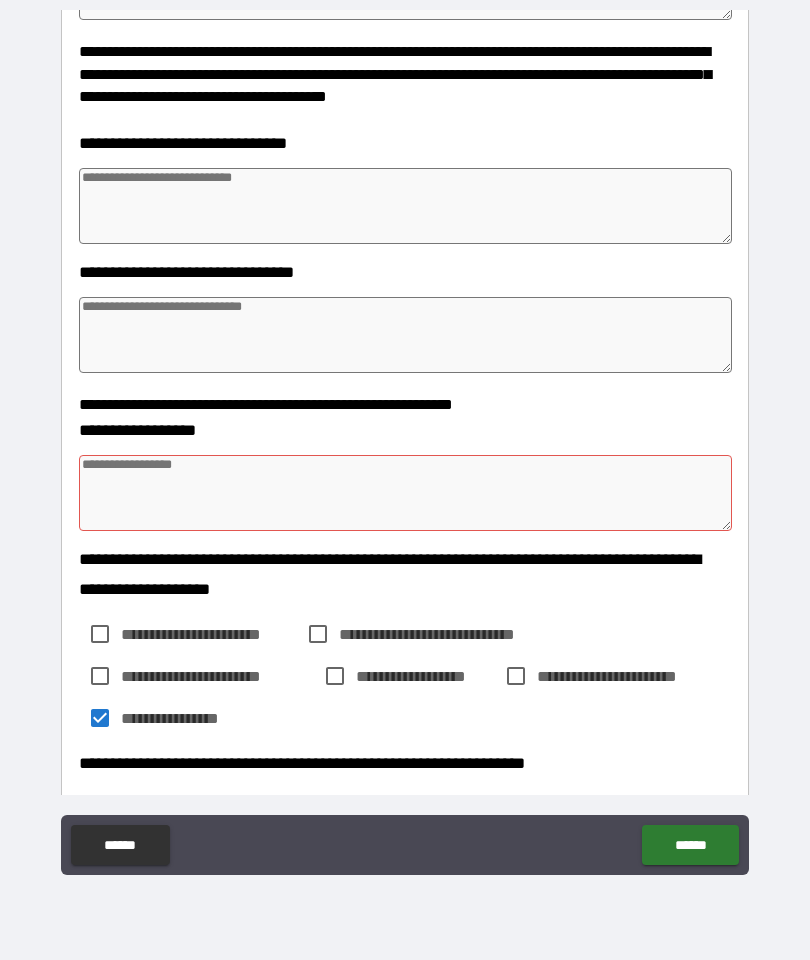 type on "*" 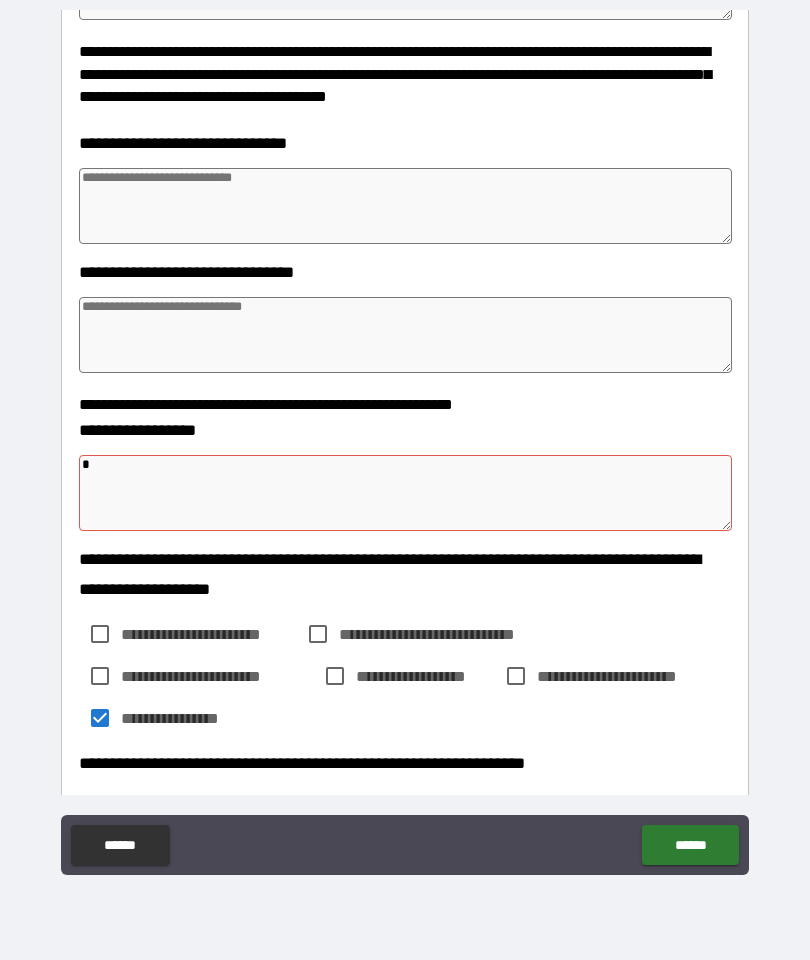 type on "*" 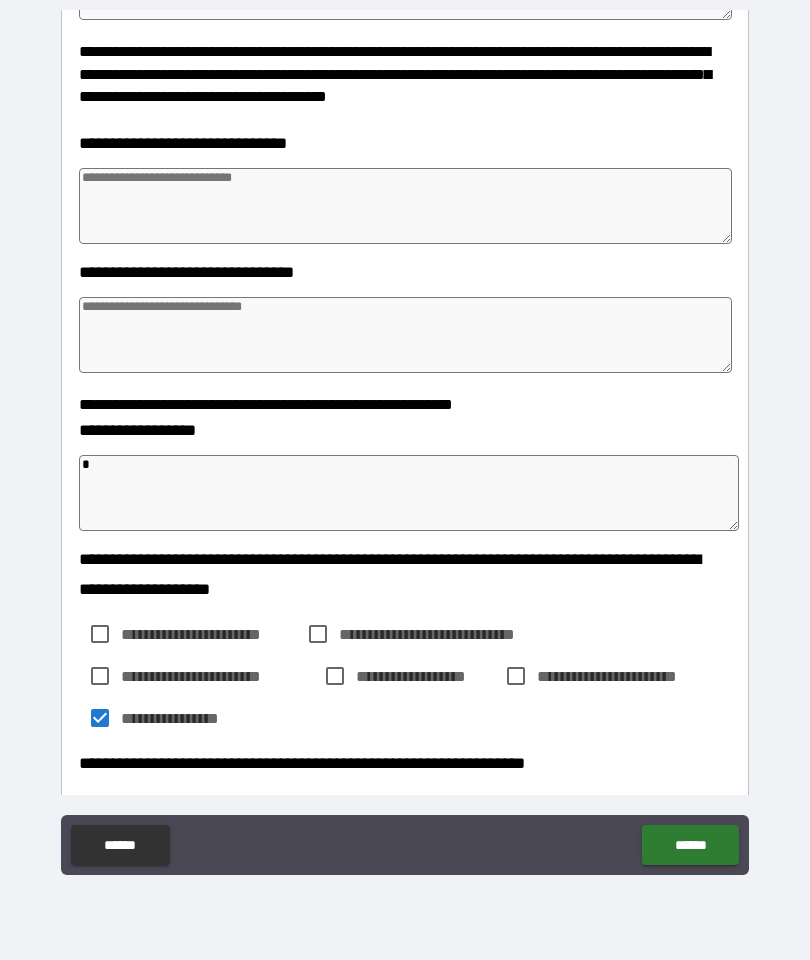 type on "**" 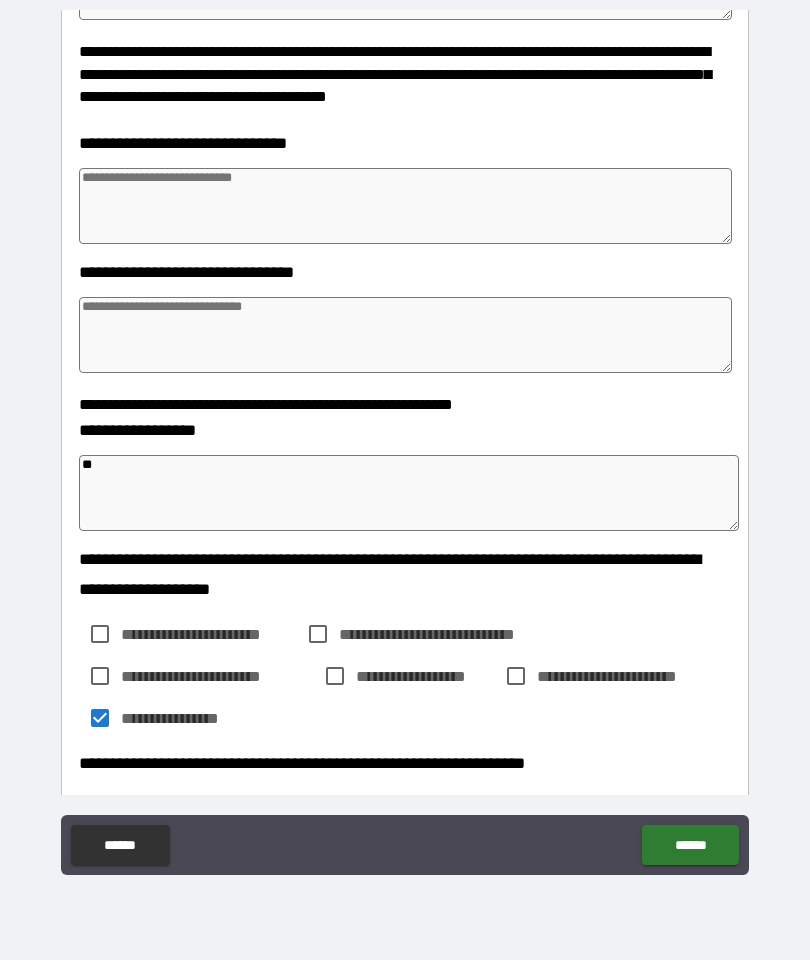 type on "*" 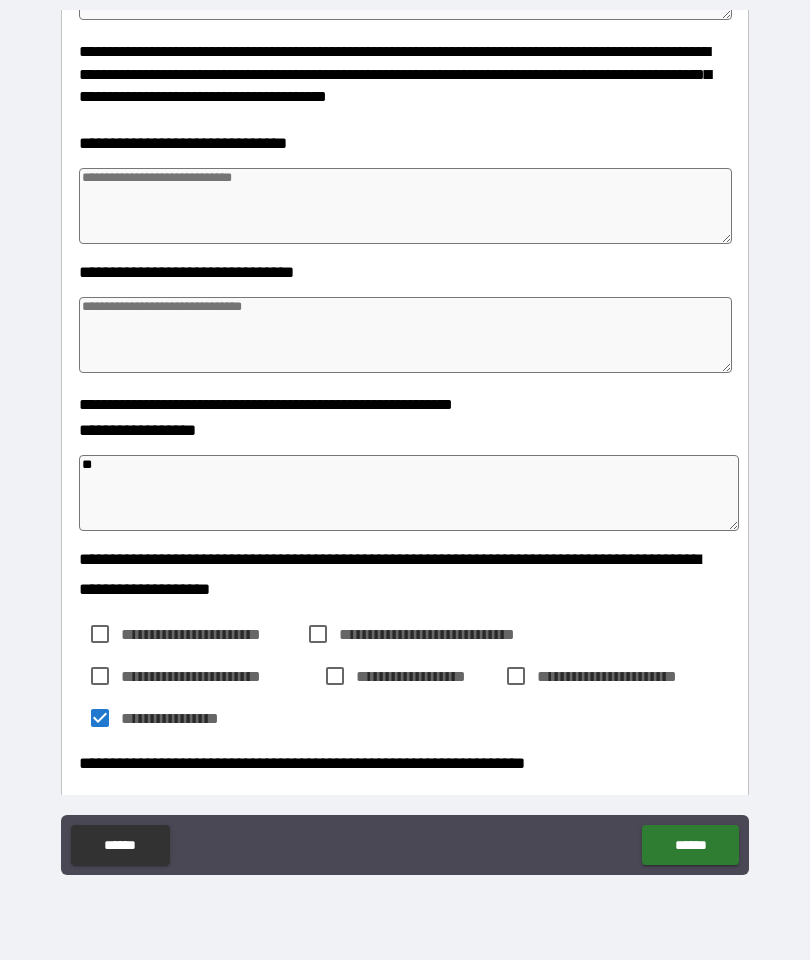 type on "*" 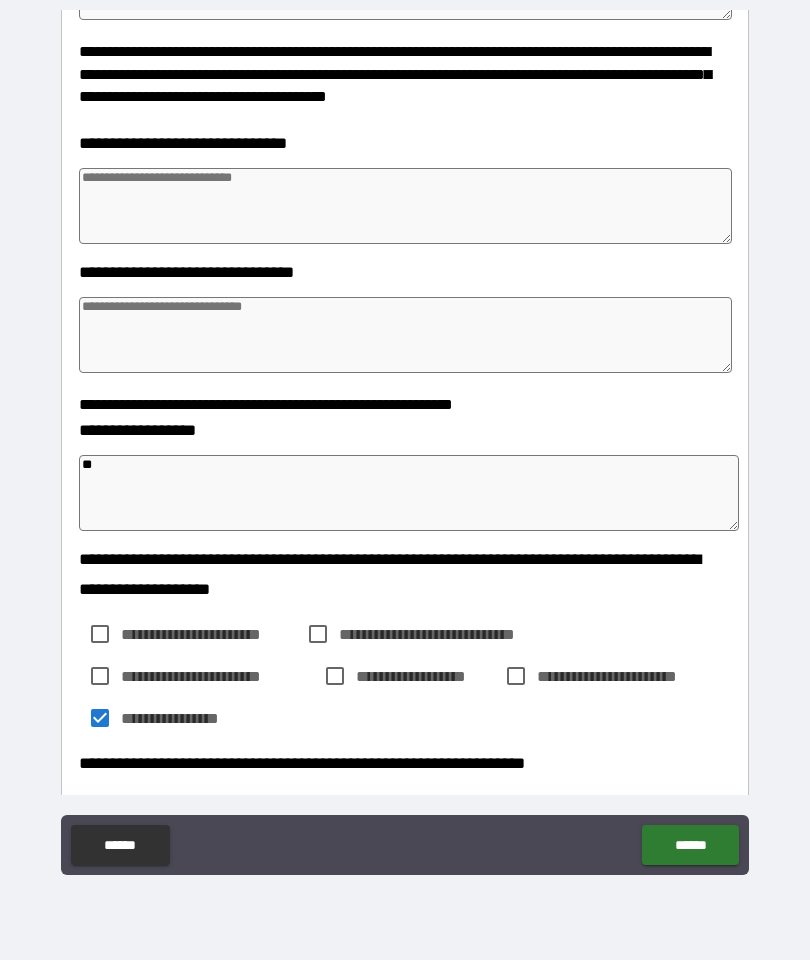 type on "*" 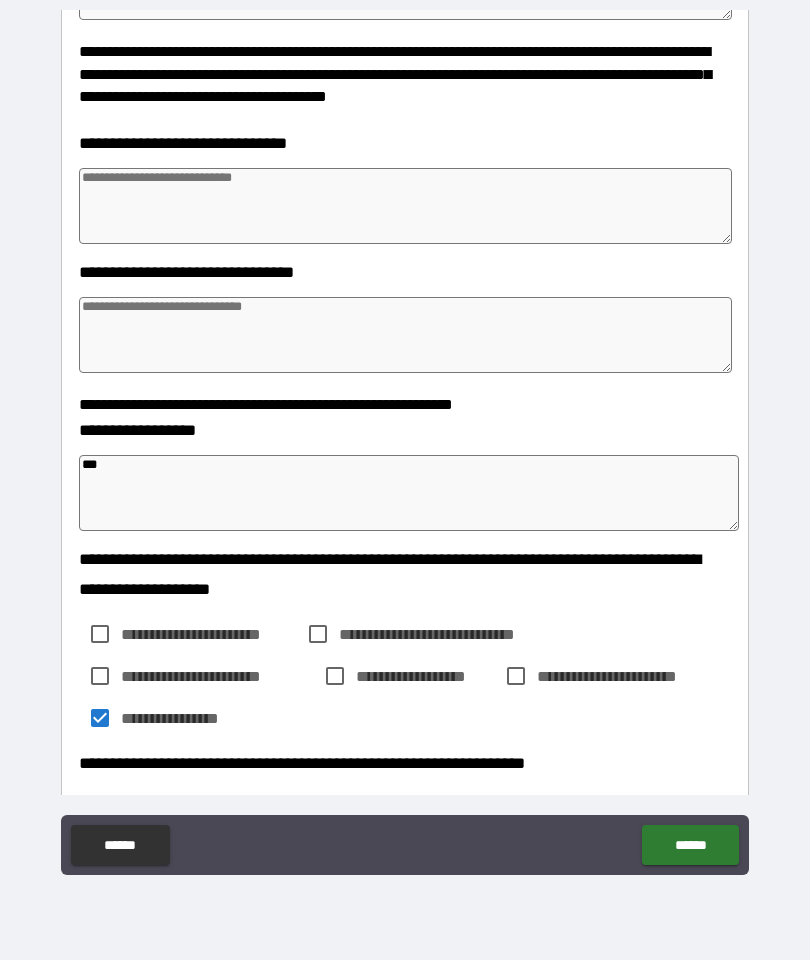 type on "*" 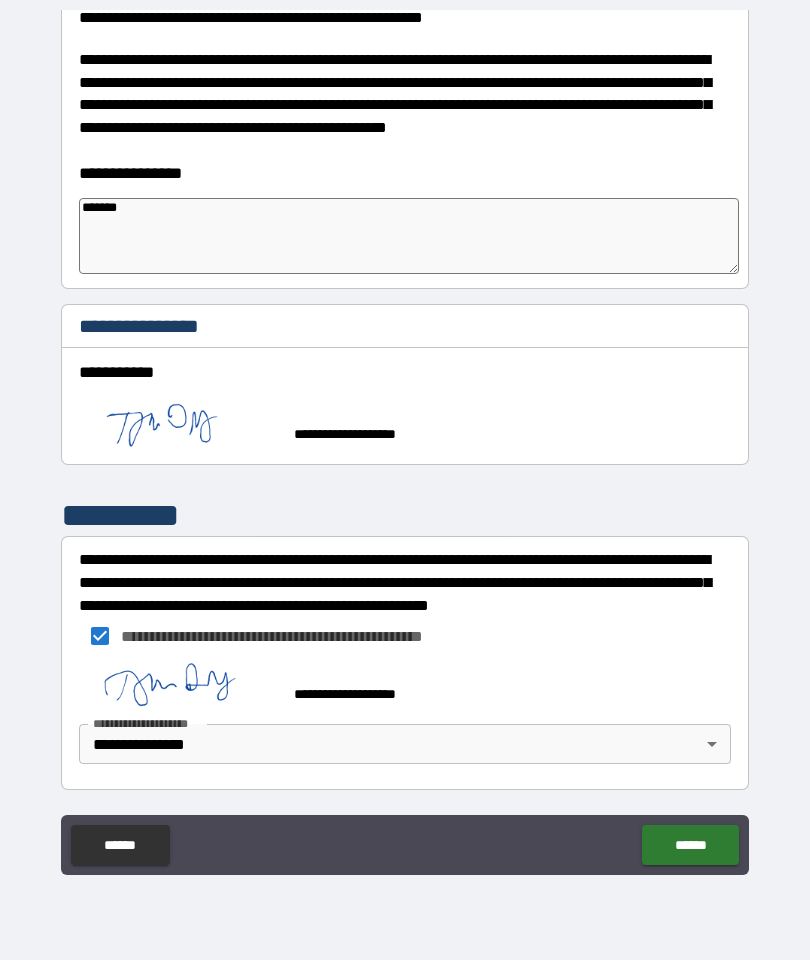 scroll, scrollTop: 1654, scrollLeft: 0, axis: vertical 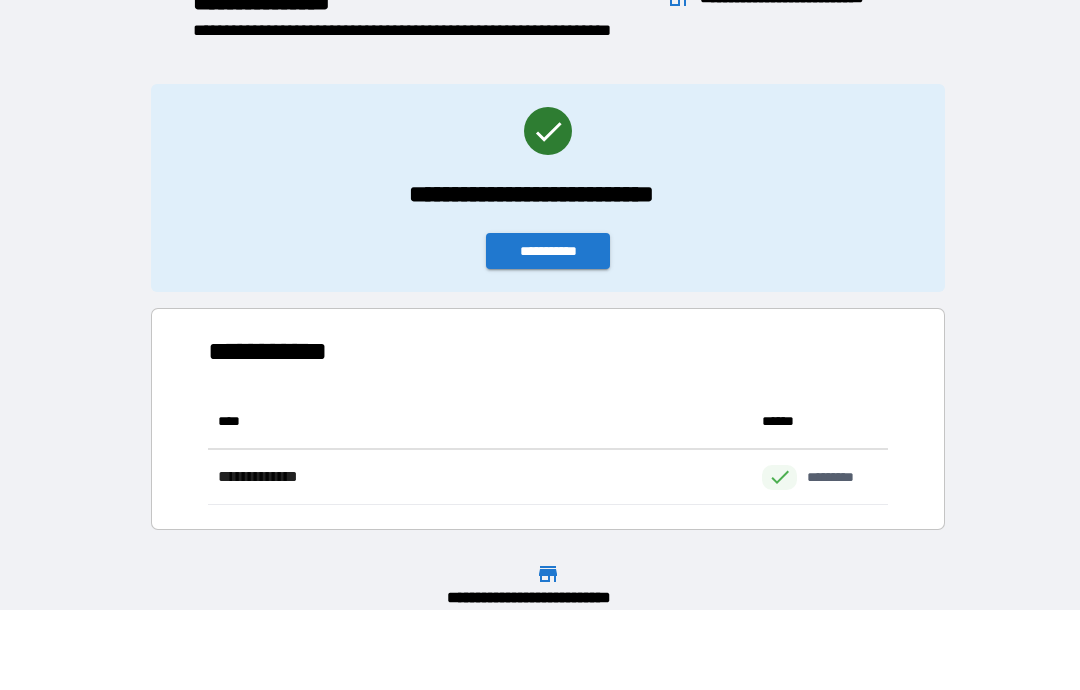 click on "**********" at bounding box center (548, 188) 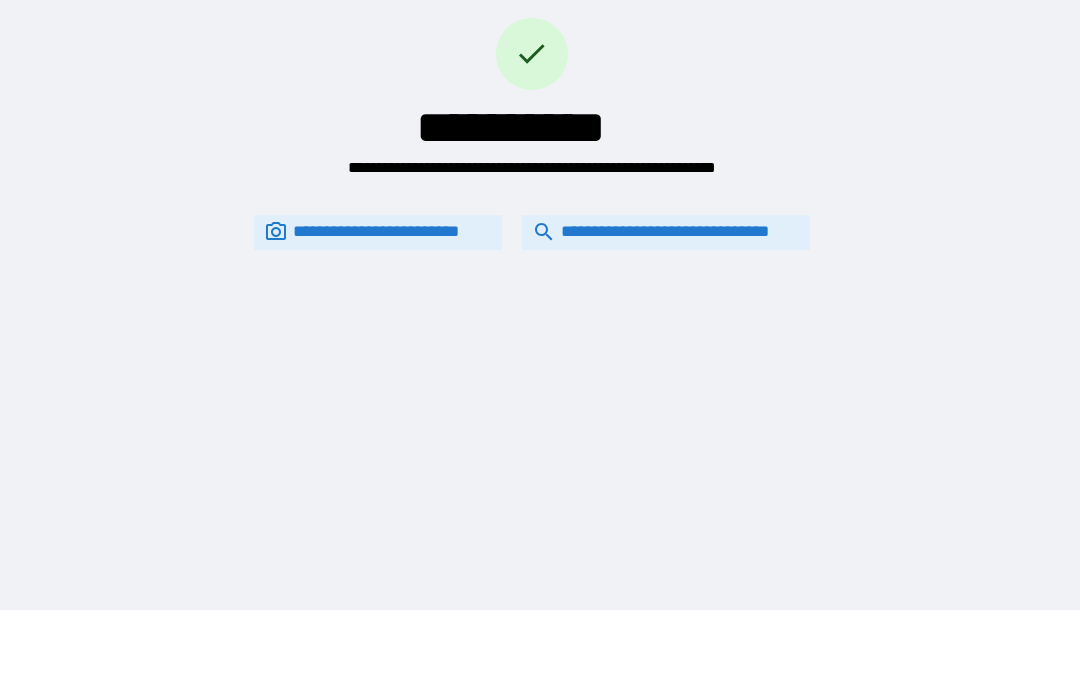 click on "**********" at bounding box center [666, 232] 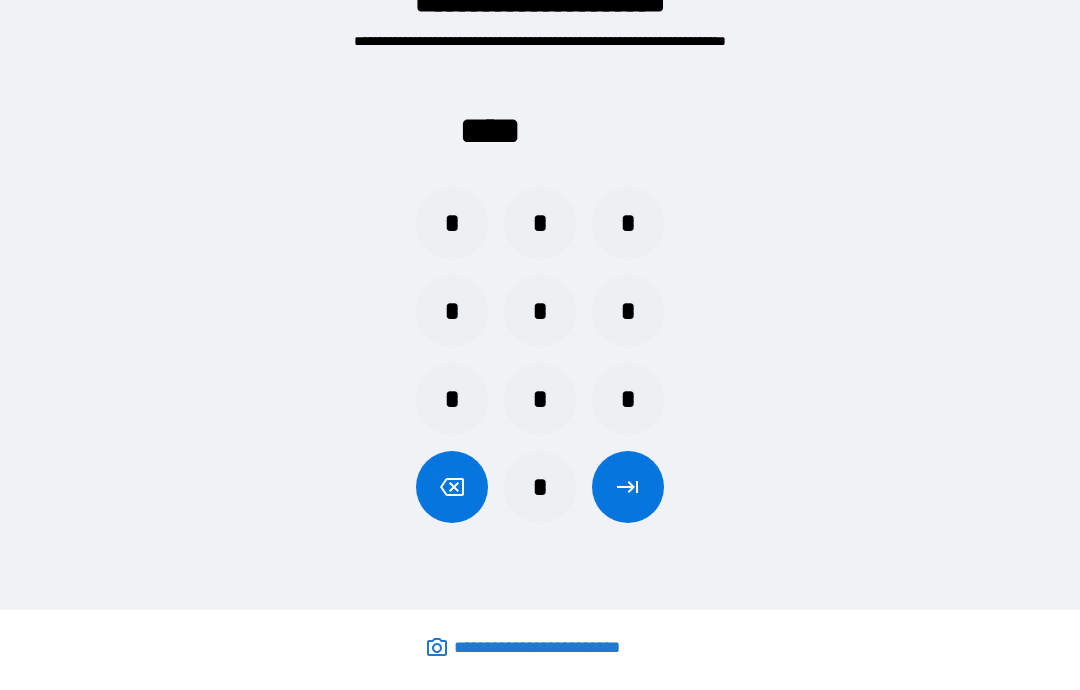 click on "*" at bounding box center [540, 223] 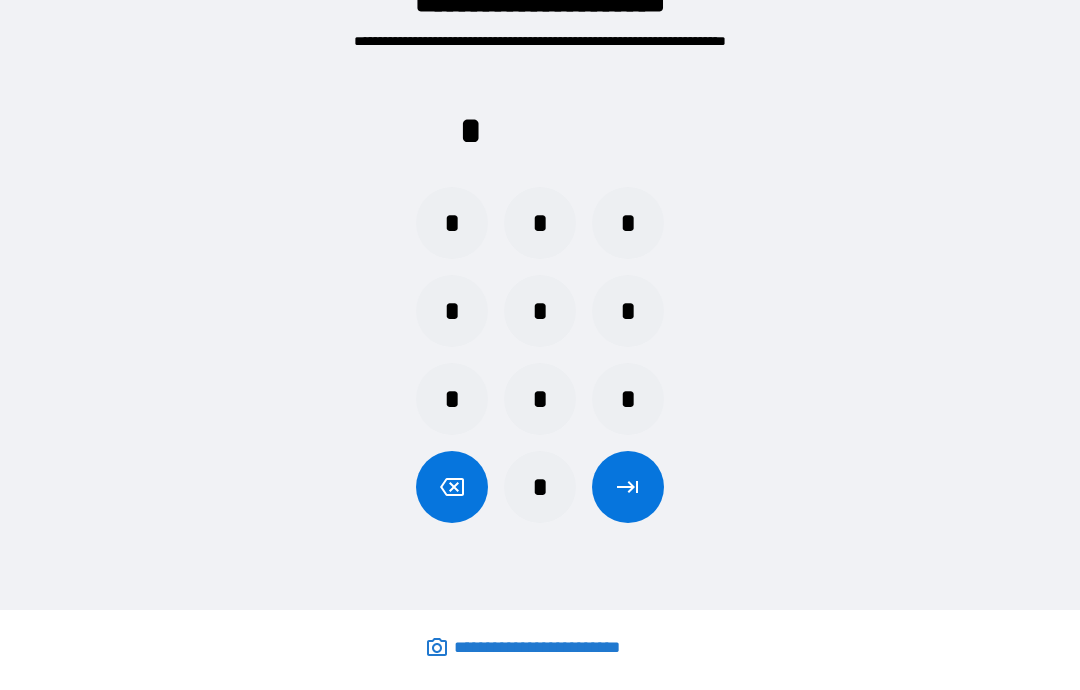 click on "*" at bounding box center (452, 311) 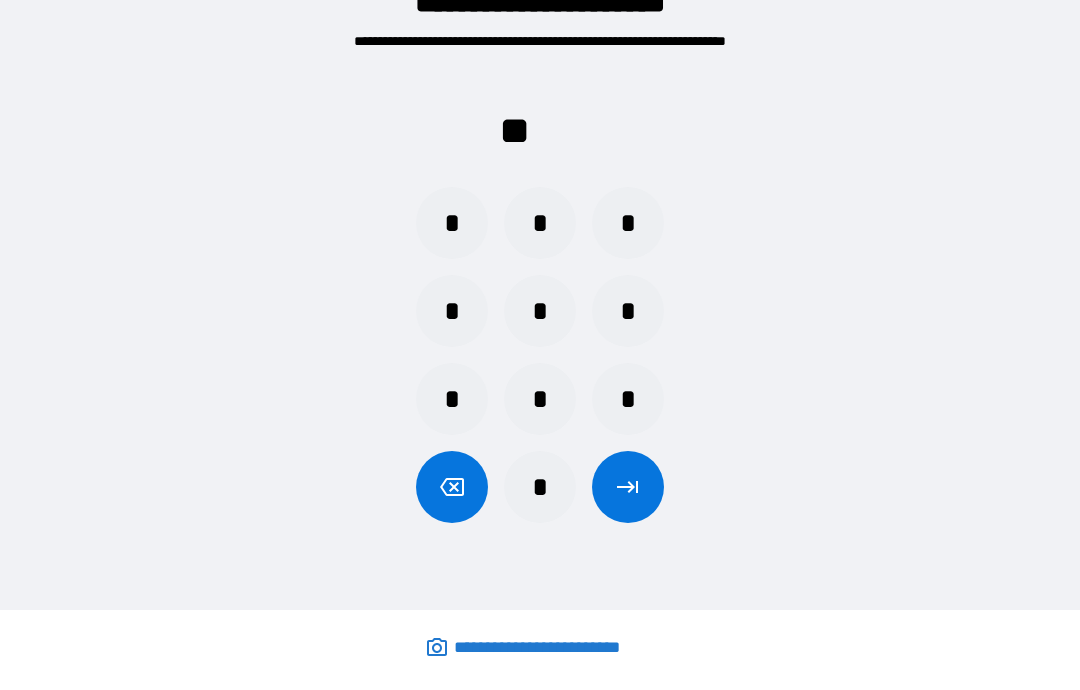 click on "*" at bounding box center [452, 399] 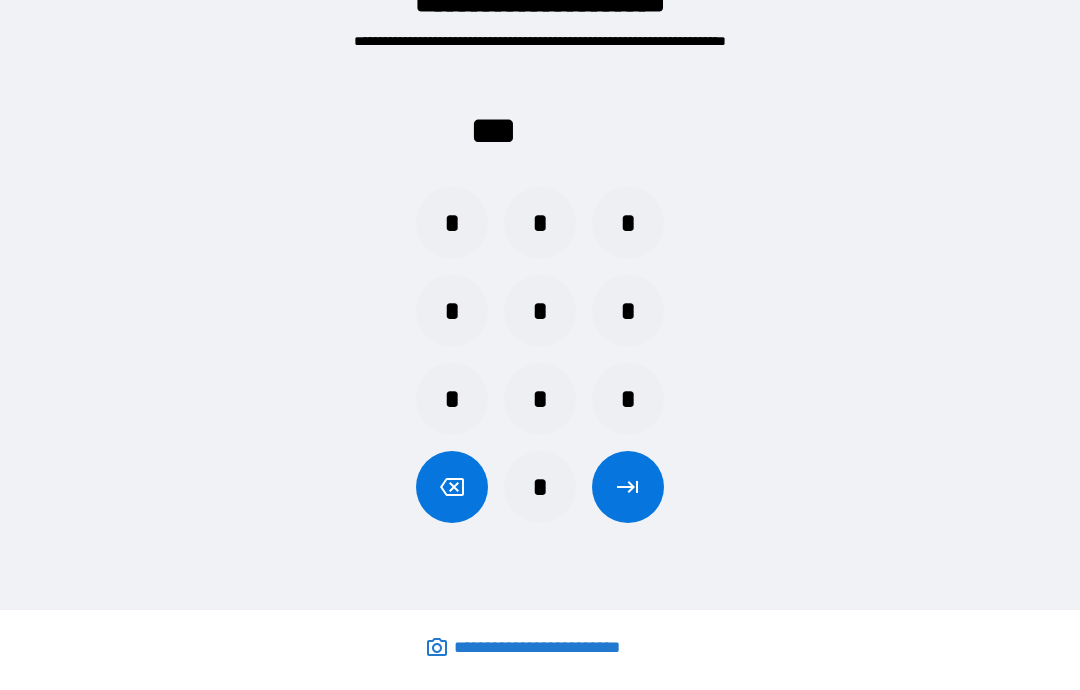 click on "*" at bounding box center [628, 223] 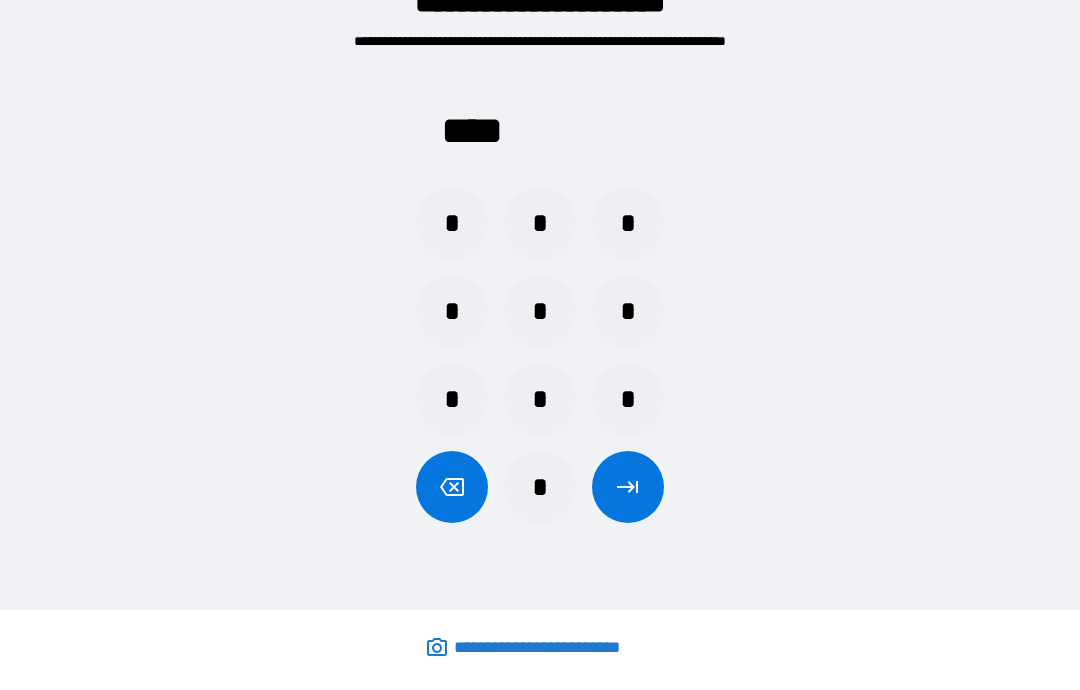 click at bounding box center [628, 487] 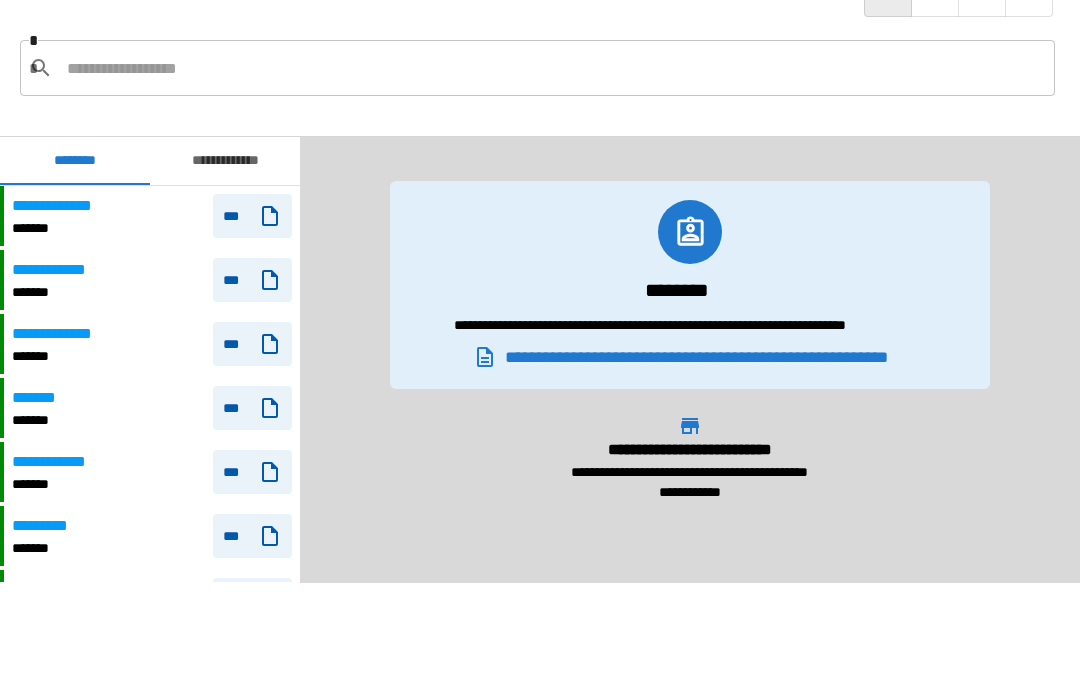 scroll, scrollTop: 180, scrollLeft: 0, axis: vertical 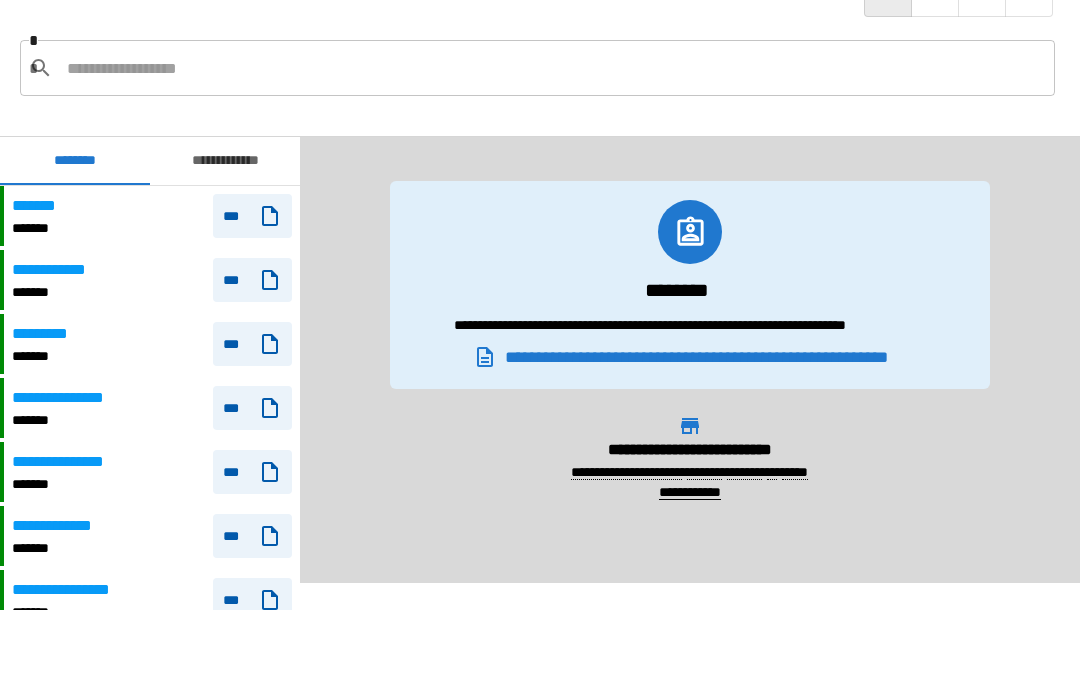 click on "**********" at bounding box center [225, 161] 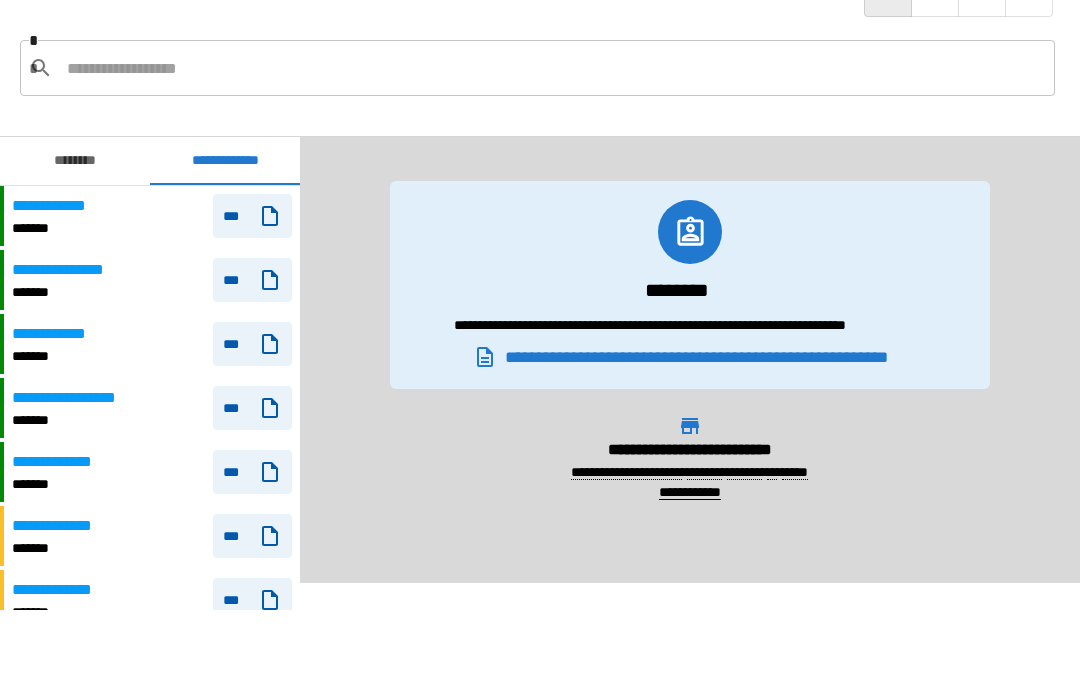 scroll, scrollTop: 0, scrollLeft: 0, axis: both 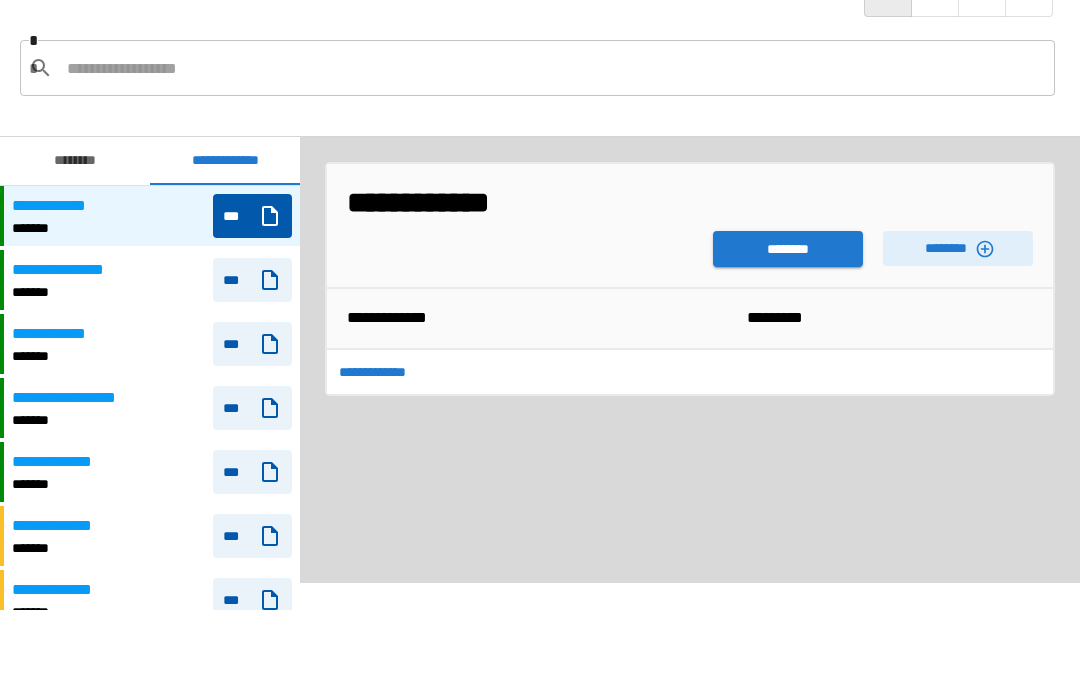click on "********" at bounding box center (788, 249) 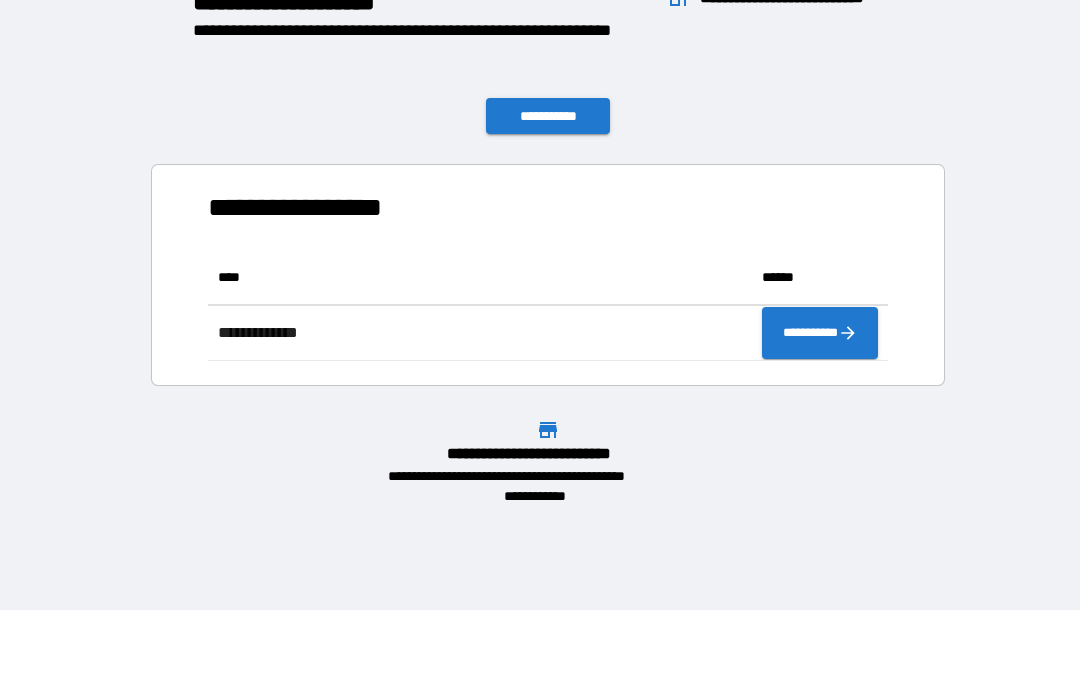 scroll, scrollTop: 1, scrollLeft: 1, axis: both 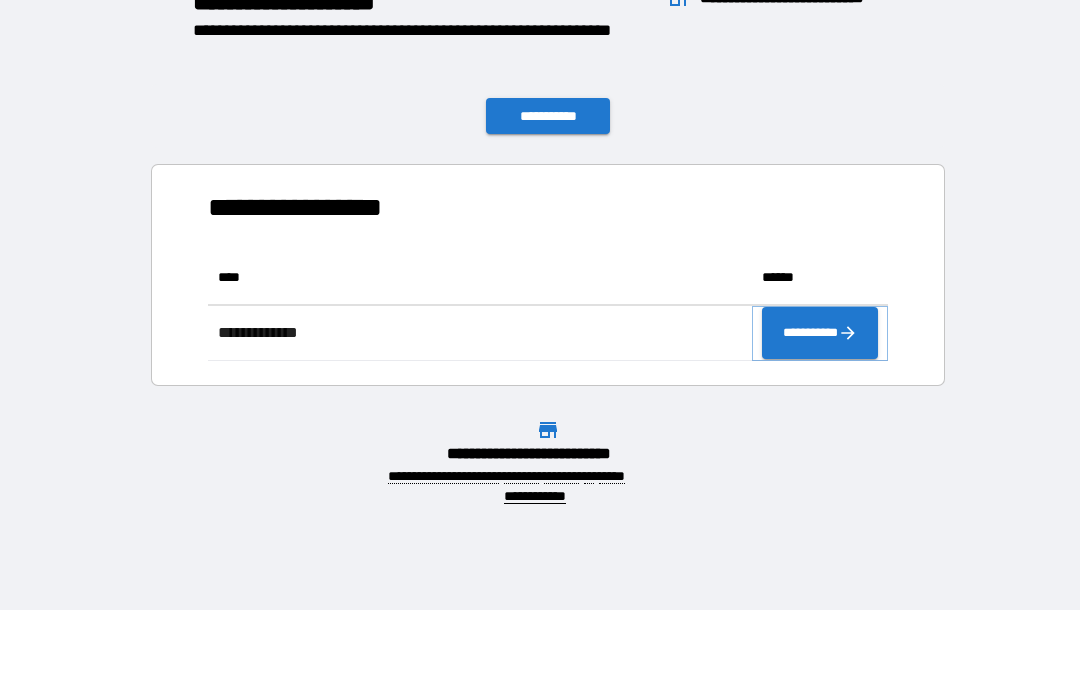 click on "**********" at bounding box center (820, 333) 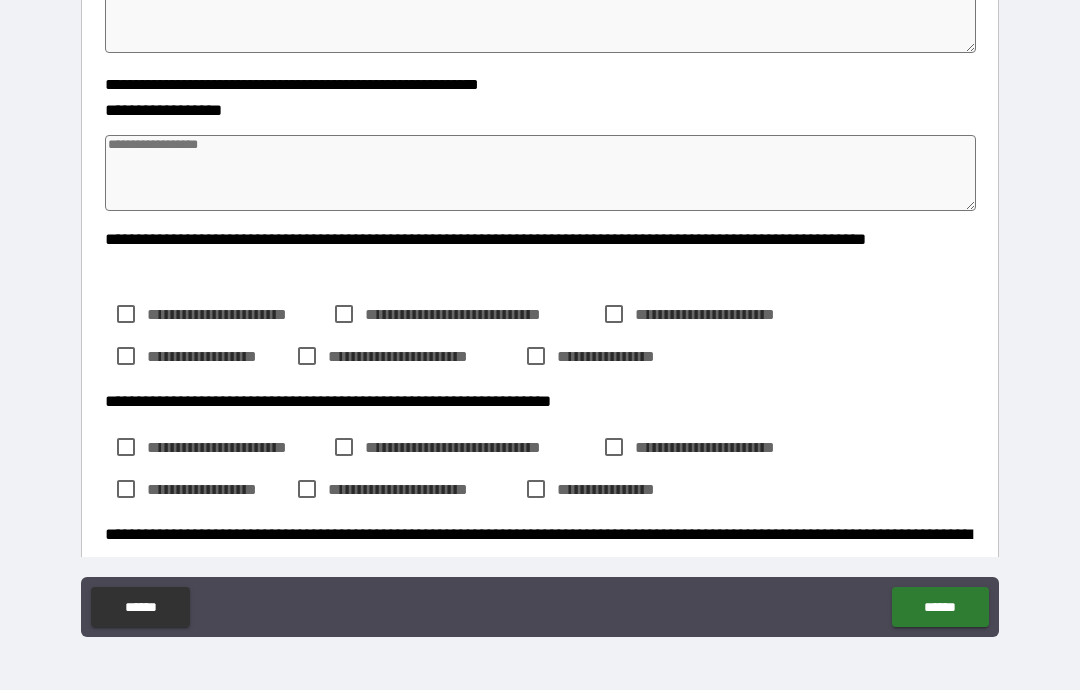 scroll, scrollTop: 724, scrollLeft: 0, axis: vertical 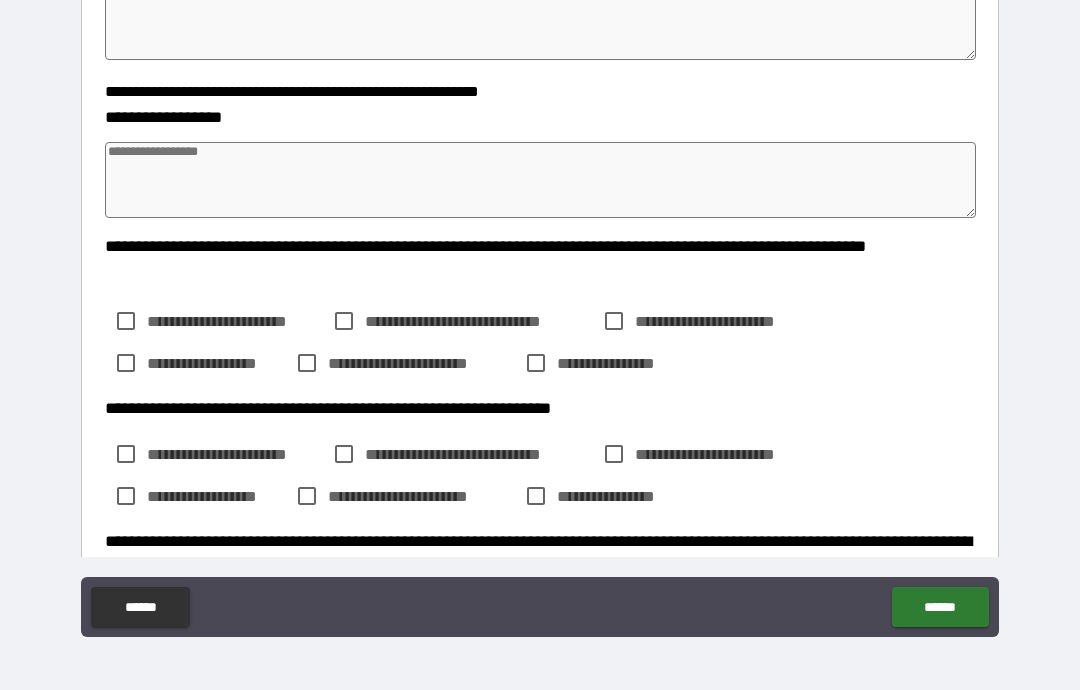 click at bounding box center (540, 180) 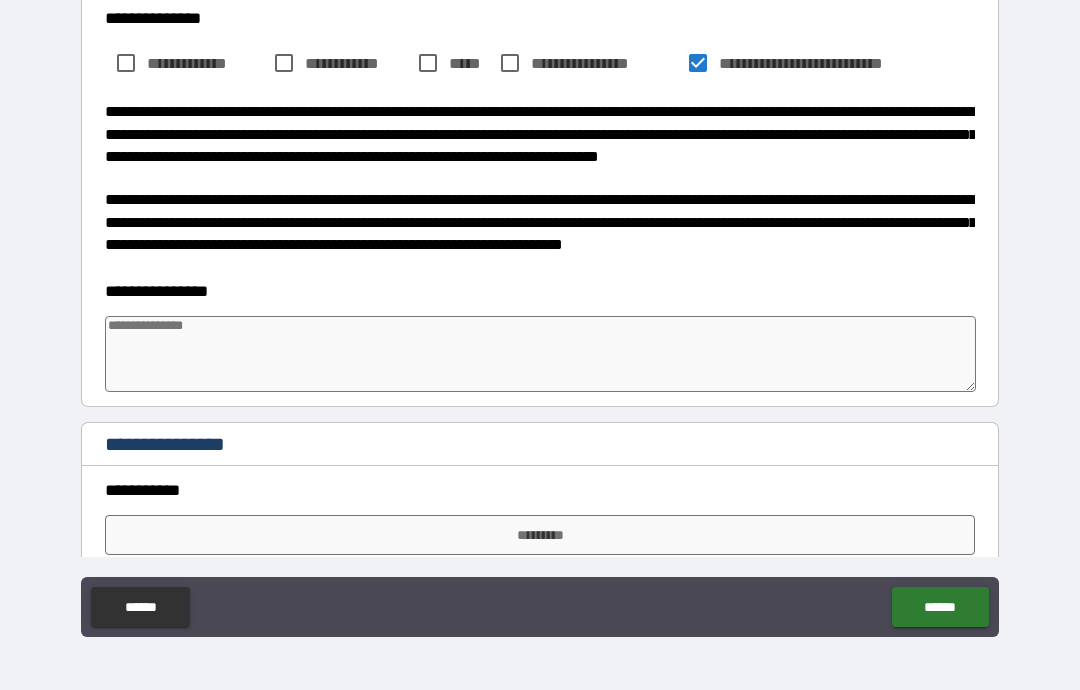 scroll, scrollTop: 1283, scrollLeft: 0, axis: vertical 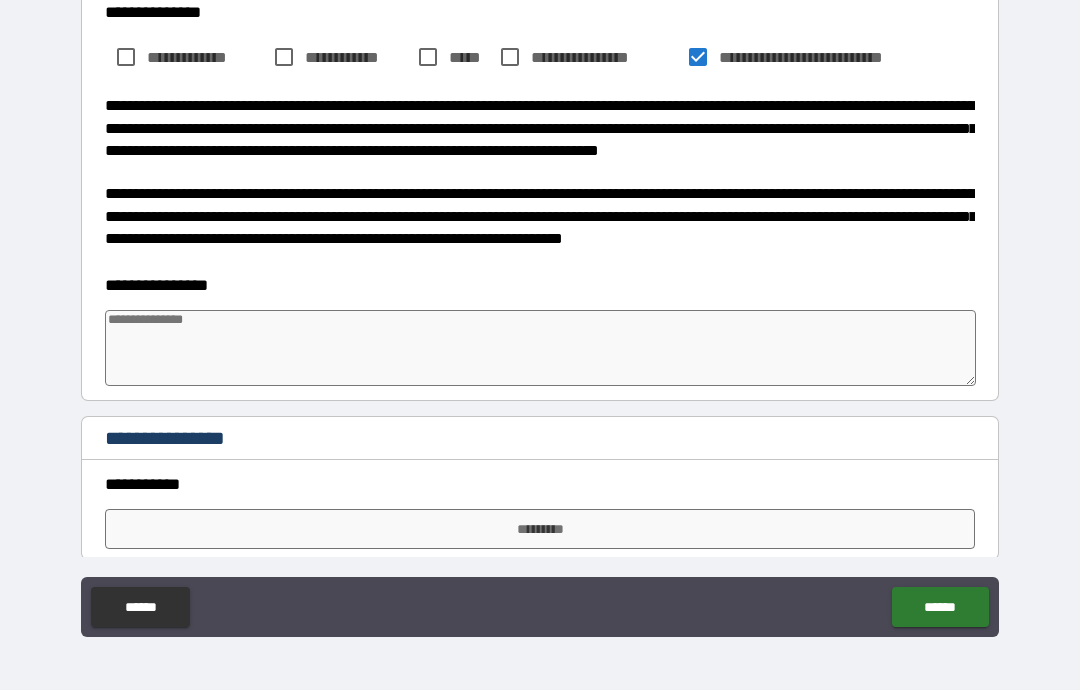click at bounding box center [540, 348] 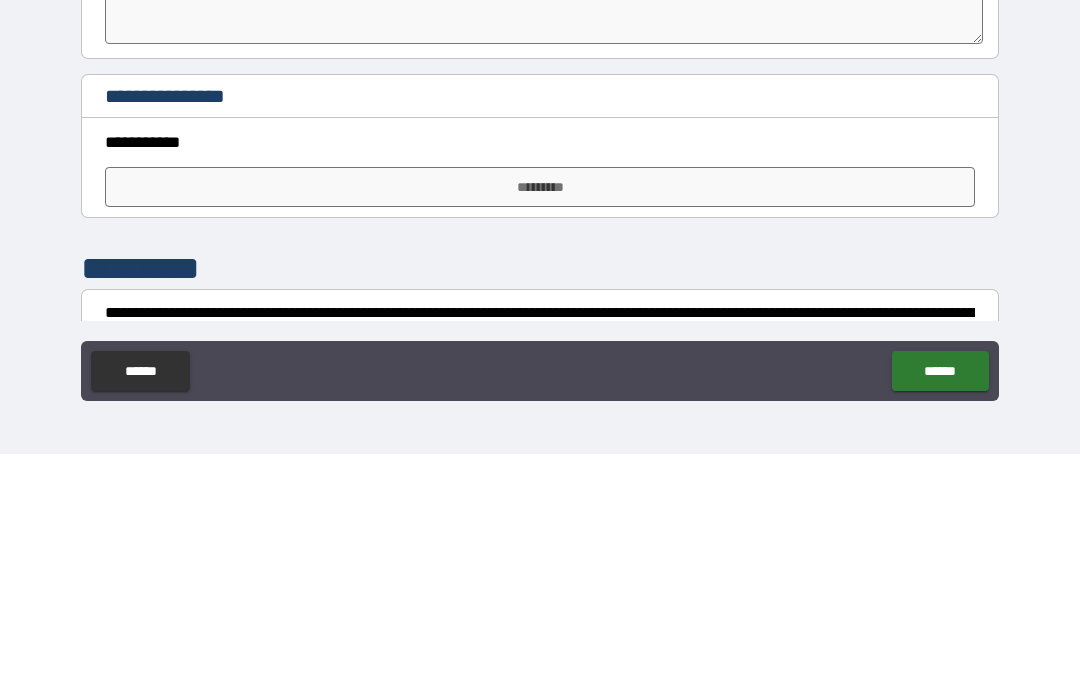 scroll, scrollTop: 1395, scrollLeft: 0, axis: vertical 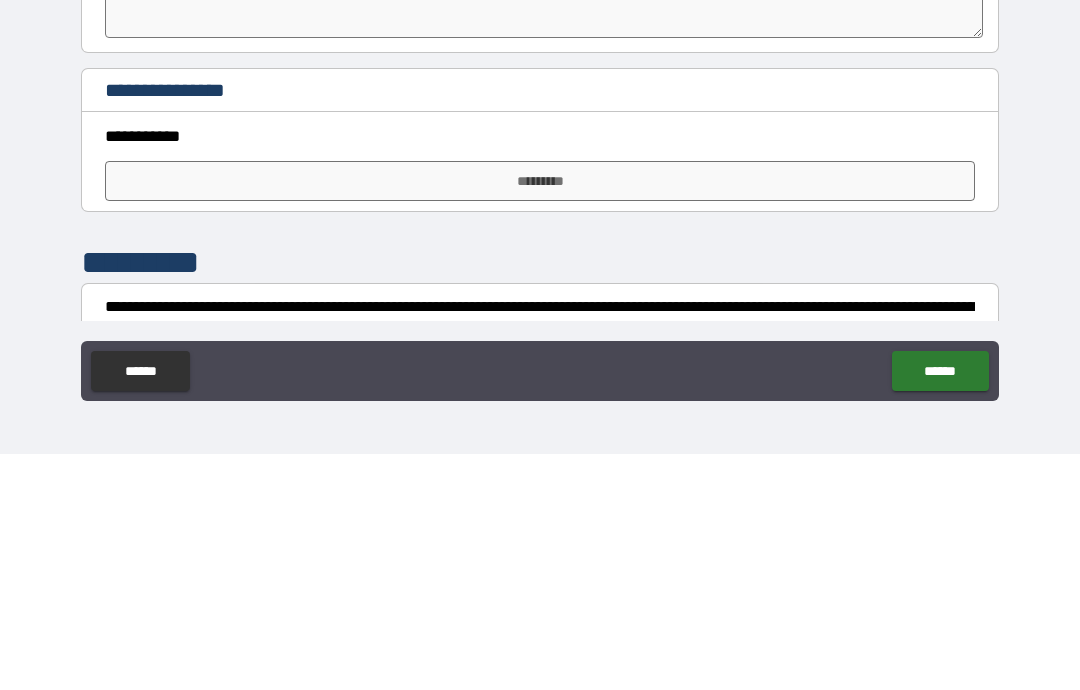 click on "*********" at bounding box center [540, 417] 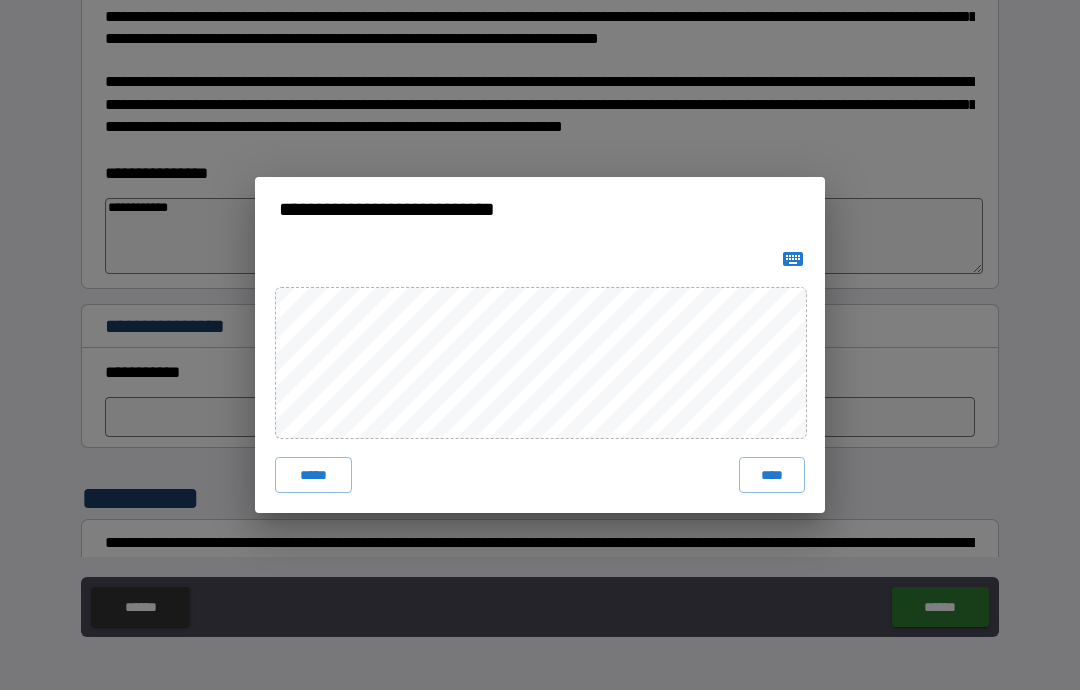 click on "****" at bounding box center (772, 475) 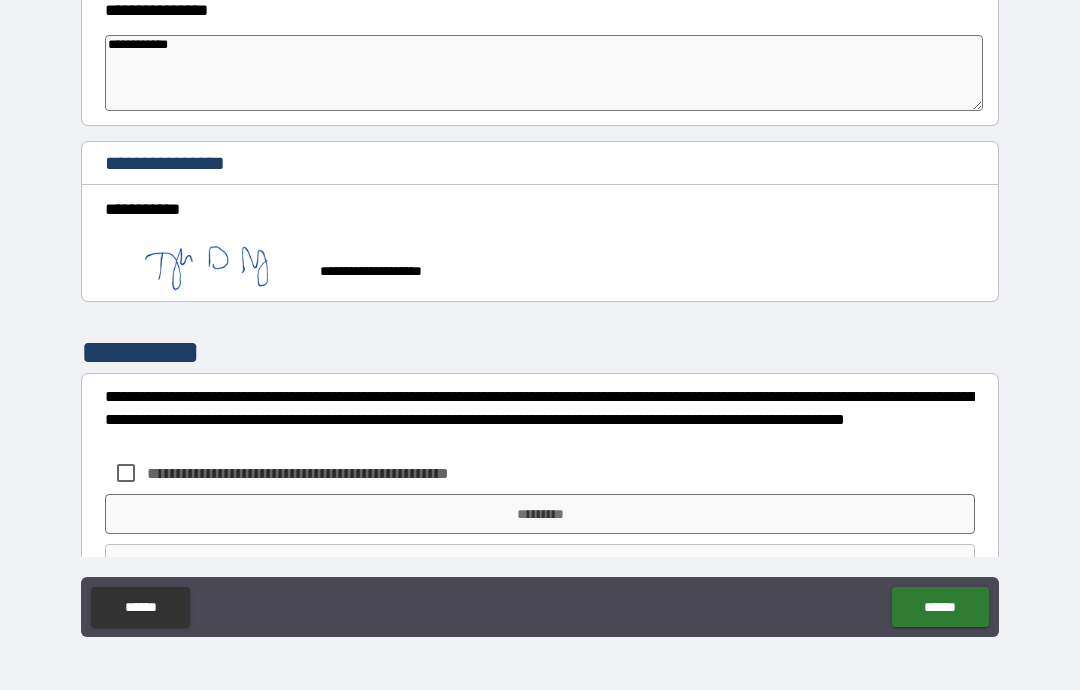scroll, scrollTop: 1605, scrollLeft: 0, axis: vertical 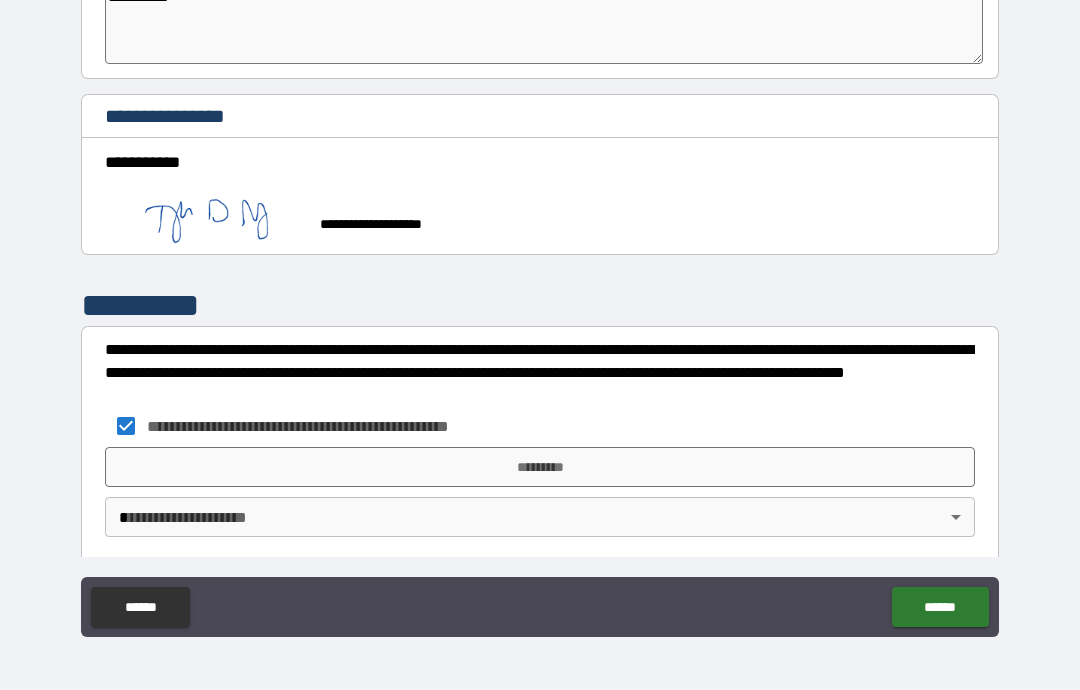 click on "*********" at bounding box center (540, 467) 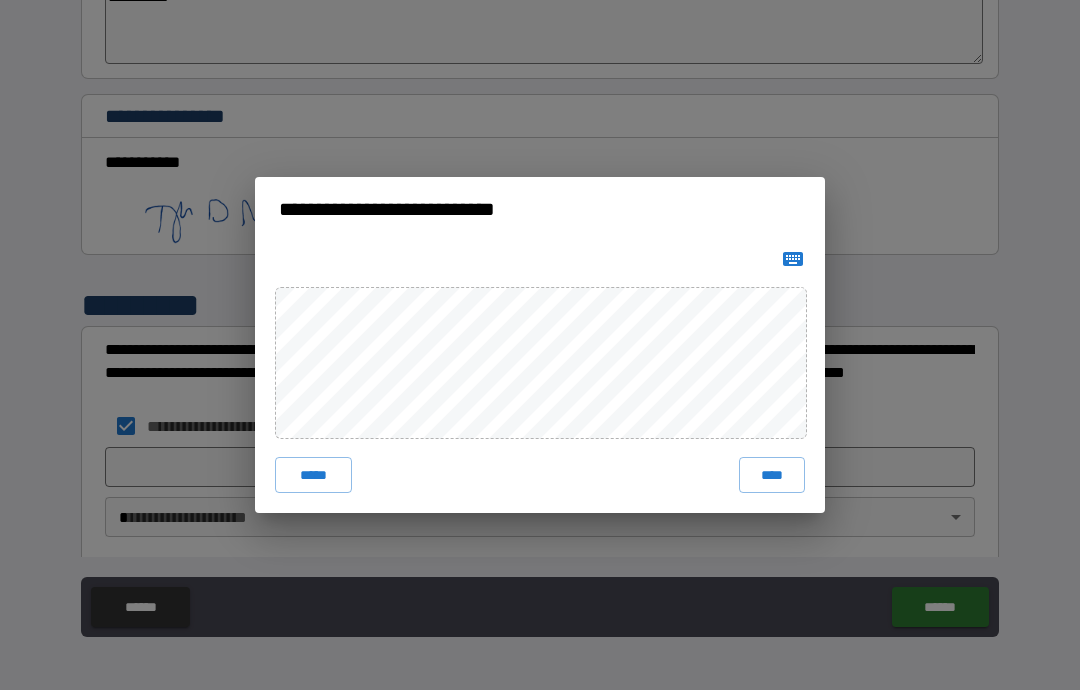 click on "****" at bounding box center [772, 475] 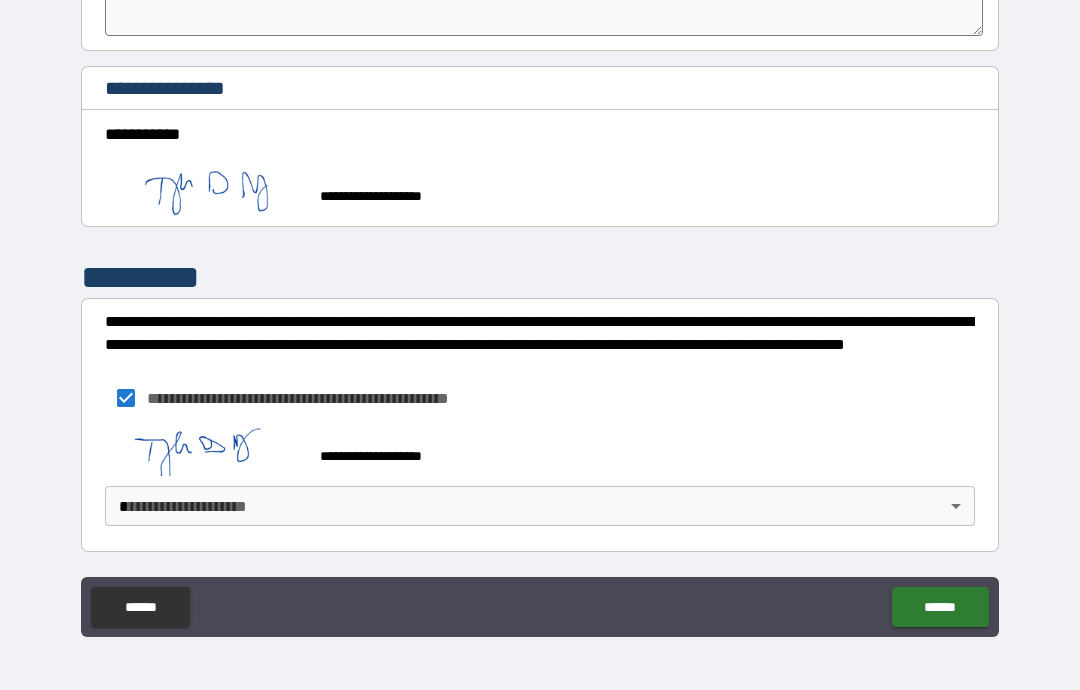 scroll, scrollTop: 1633, scrollLeft: 0, axis: vertical 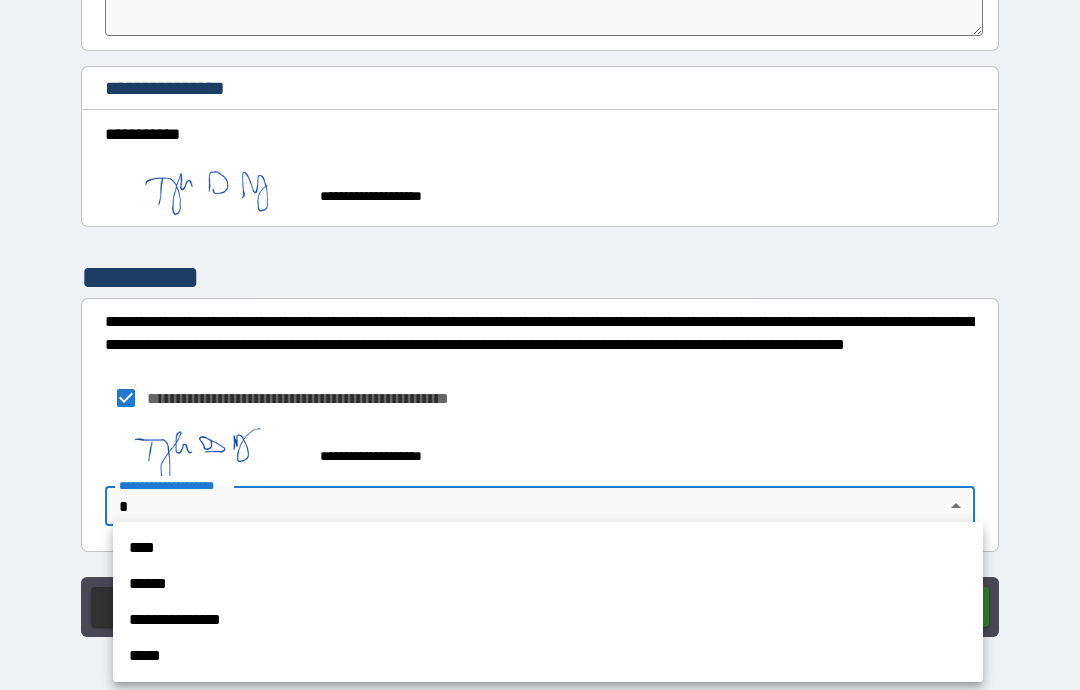 click on "**********" at bounding box center [548, 620] 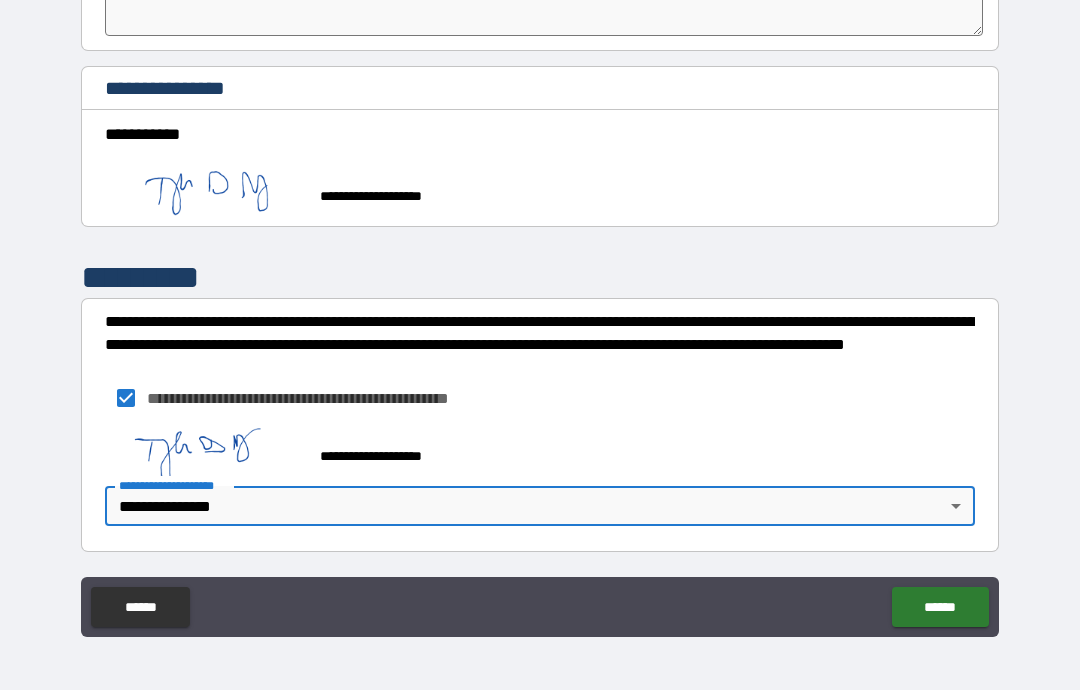 click on "******" at bounding box center (940, 607) 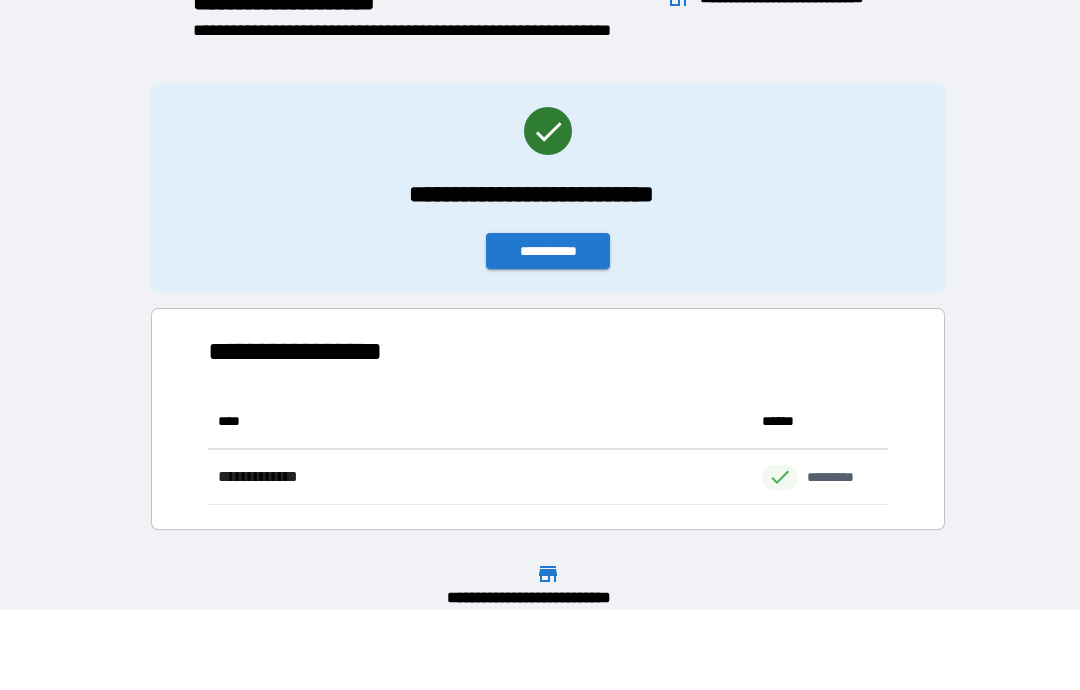 scroll, scrollTop: 111, scrollLeft: 680, axis: both 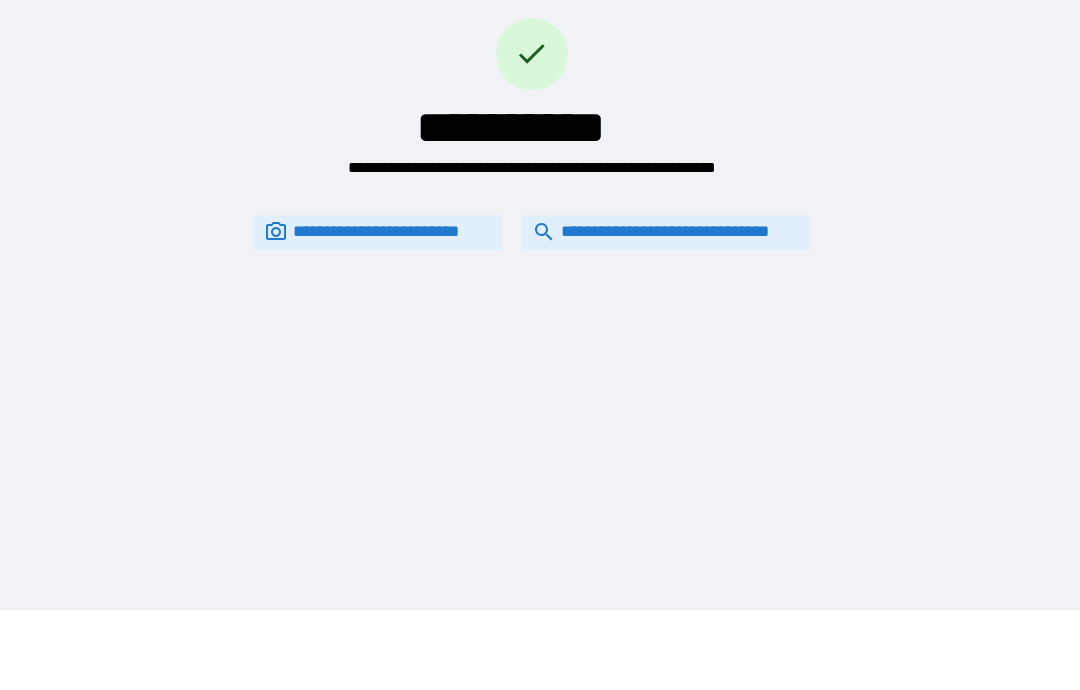 click on "**********" at bounding box center [666, 232] 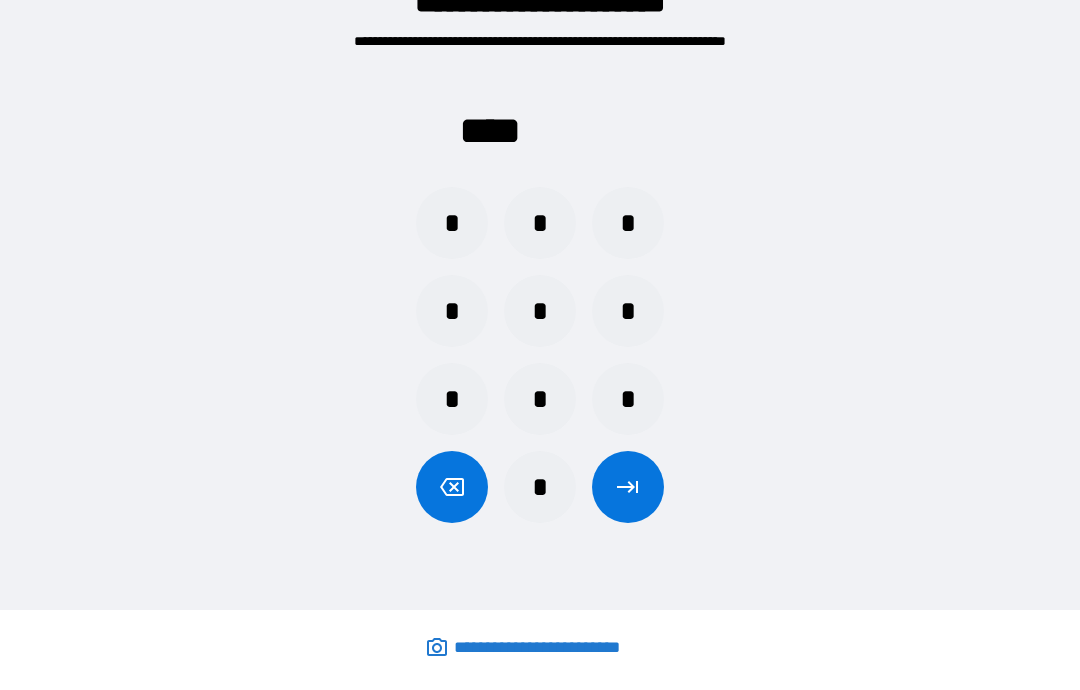 click on "*" at bounding box center (540, 223) 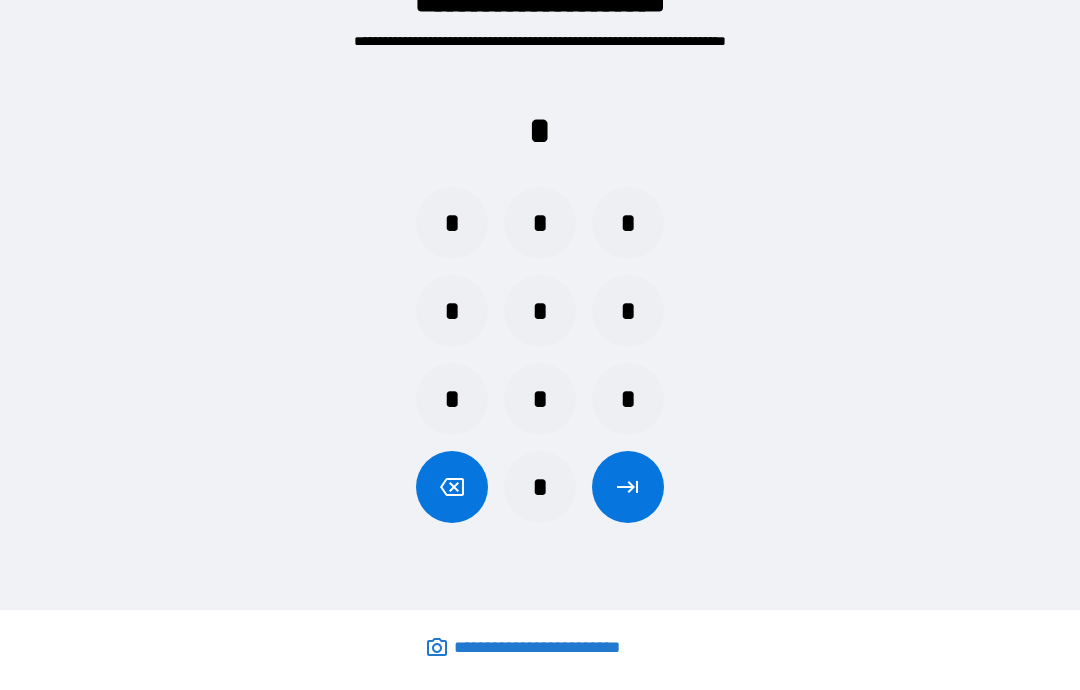 click on "*" at bounding box center [452, 311] 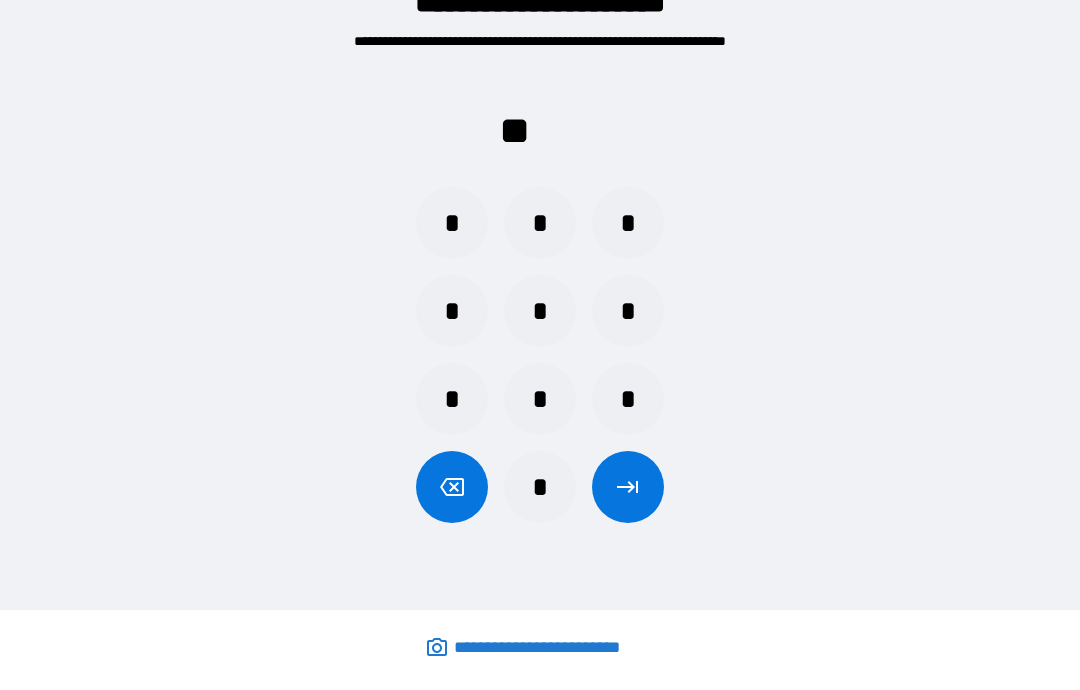 click on "*" at bounding box center [452, 399] 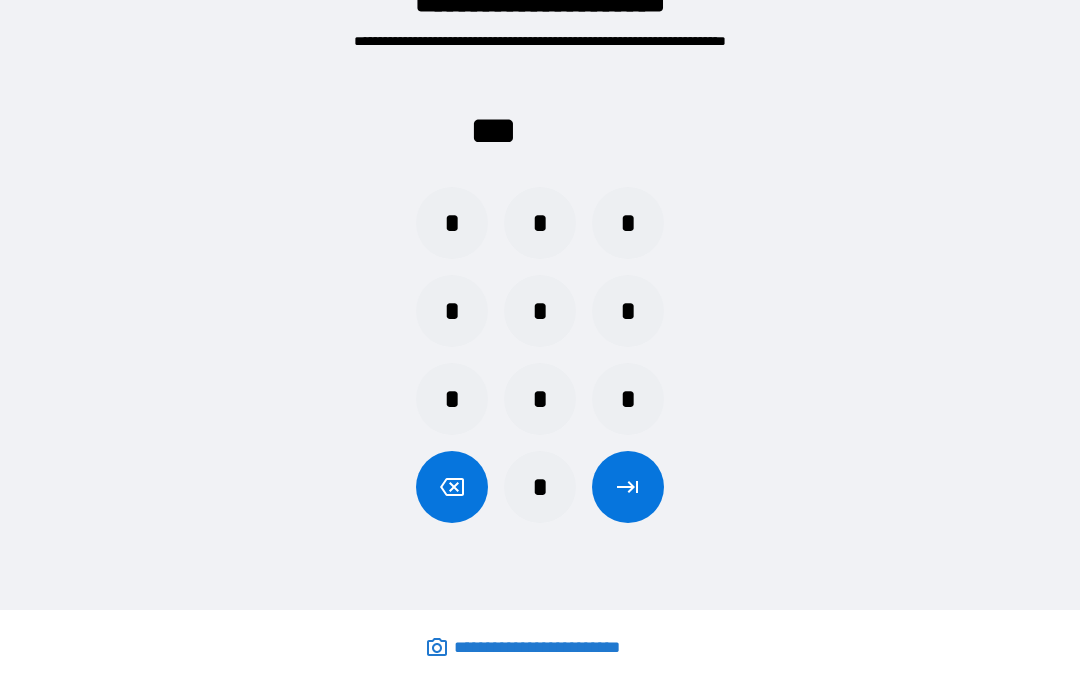 click on "*" at bounding box center [628, 223] 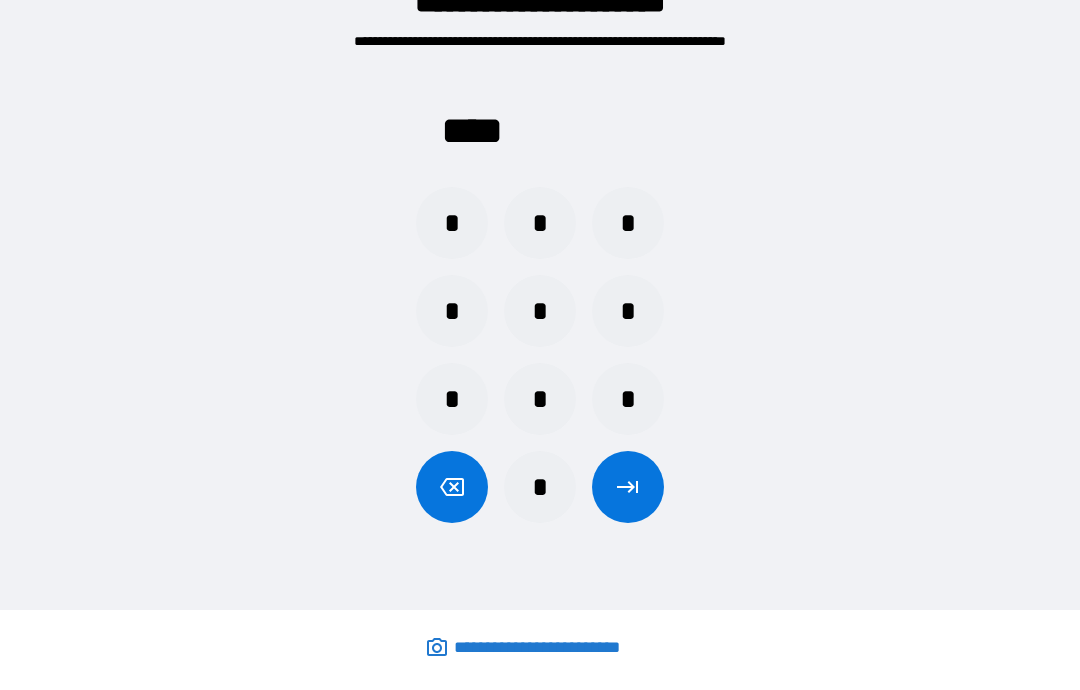 click 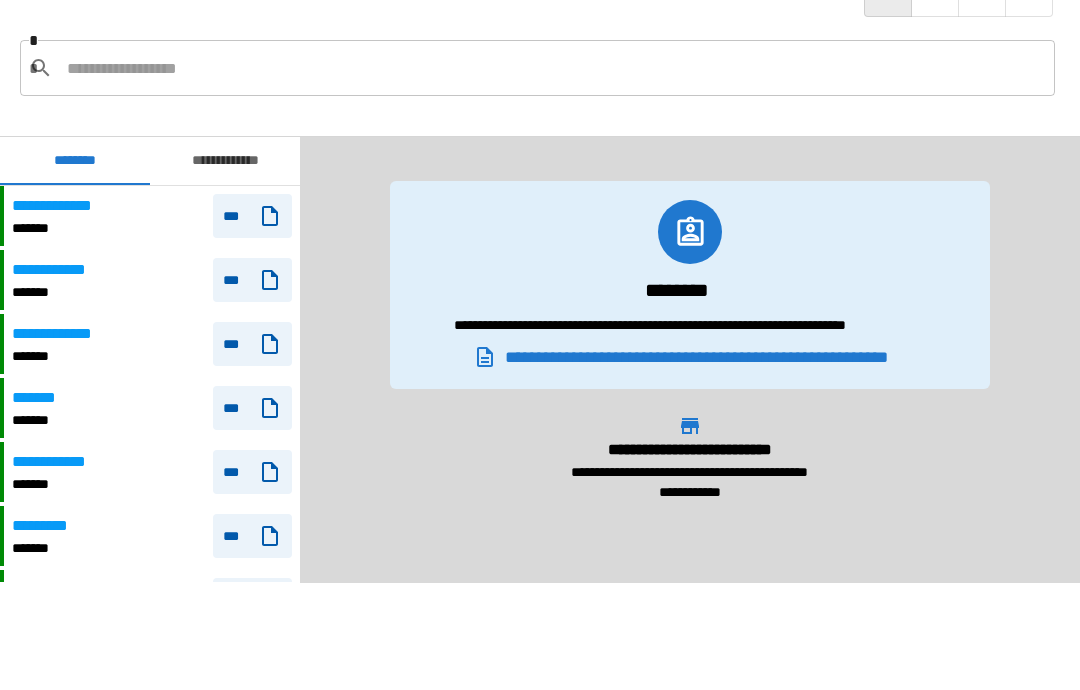 scroll, scrollTop: 180, scrollLeft: 0, axis: vertical 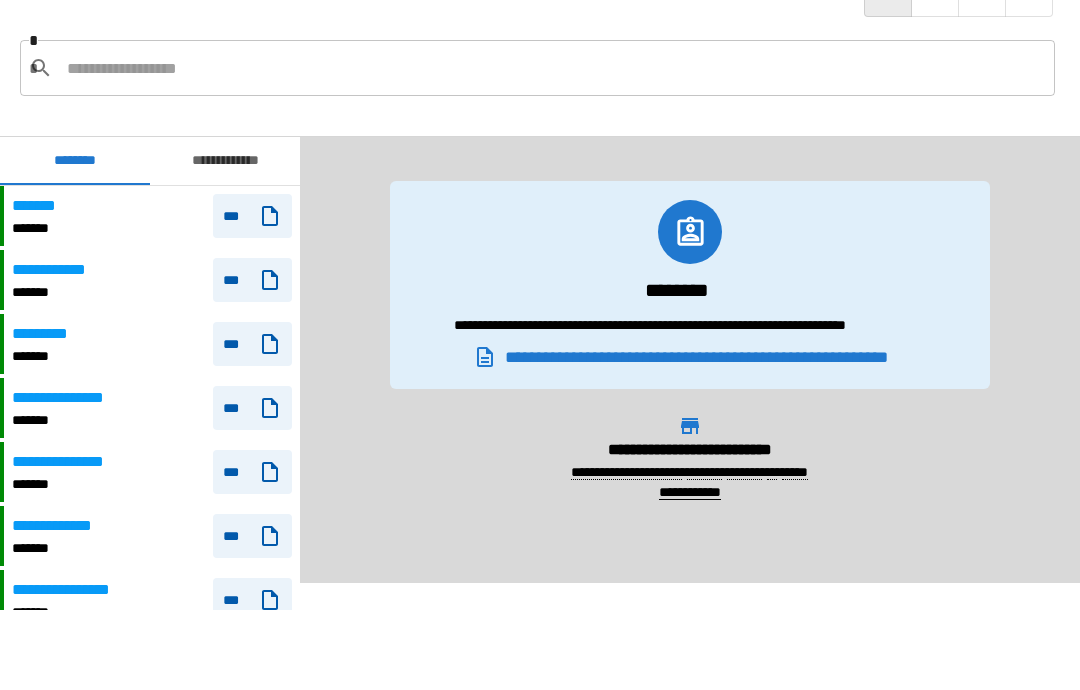 click on "**********" at bounding box center (225, 161) 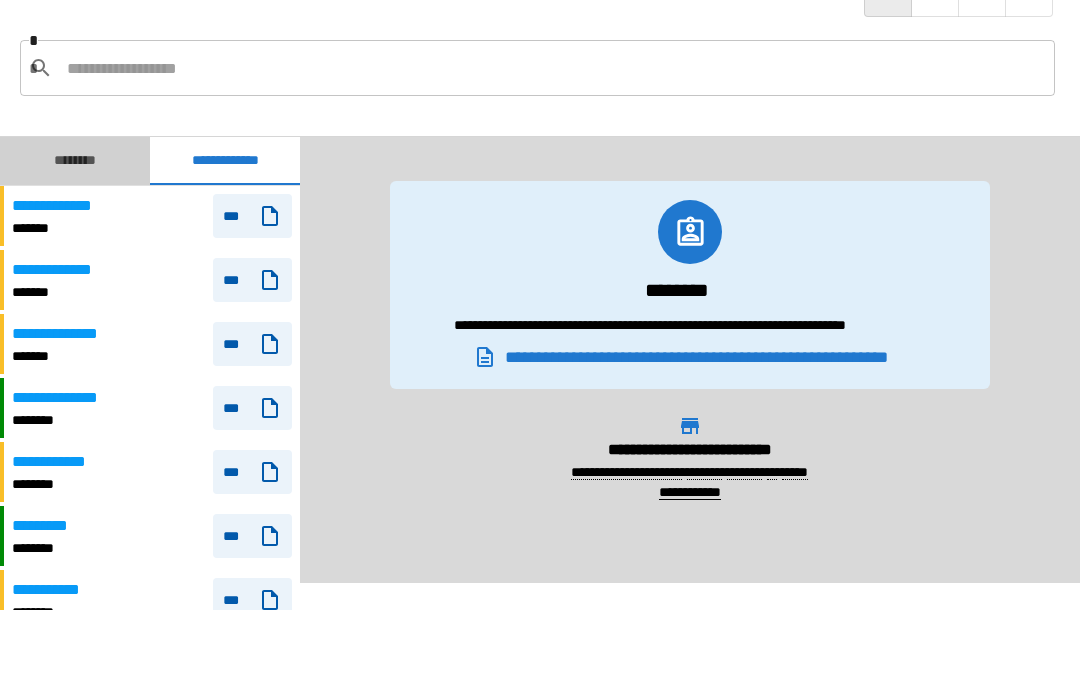 click on "********" at bounding box center (75, 161) 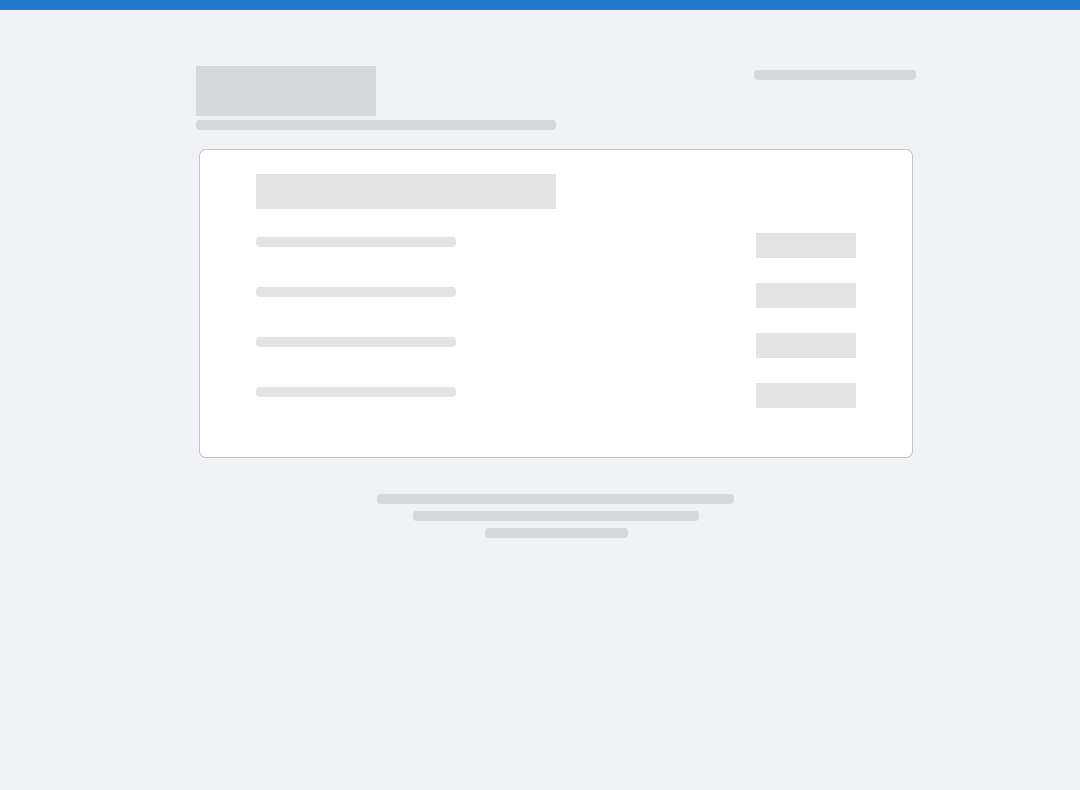 scroll, scrollTop: 0, scrollLeft: 0, axis: both 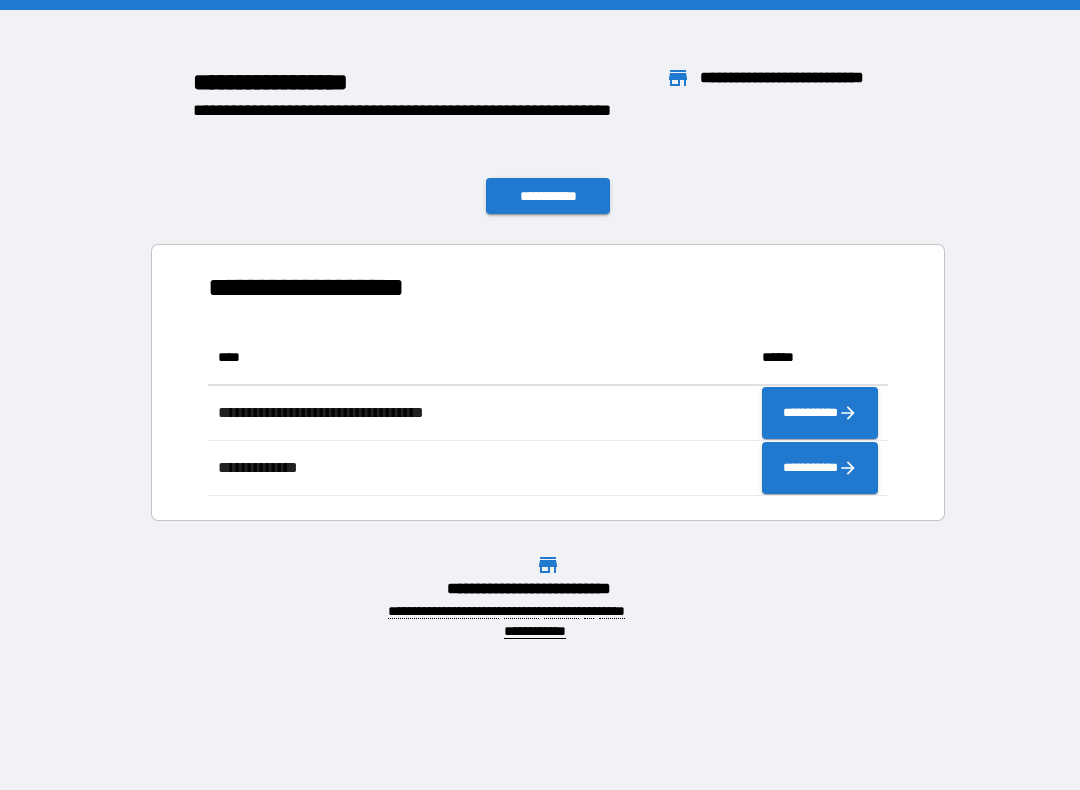 click on "**********" at bounding box center [548, 196] 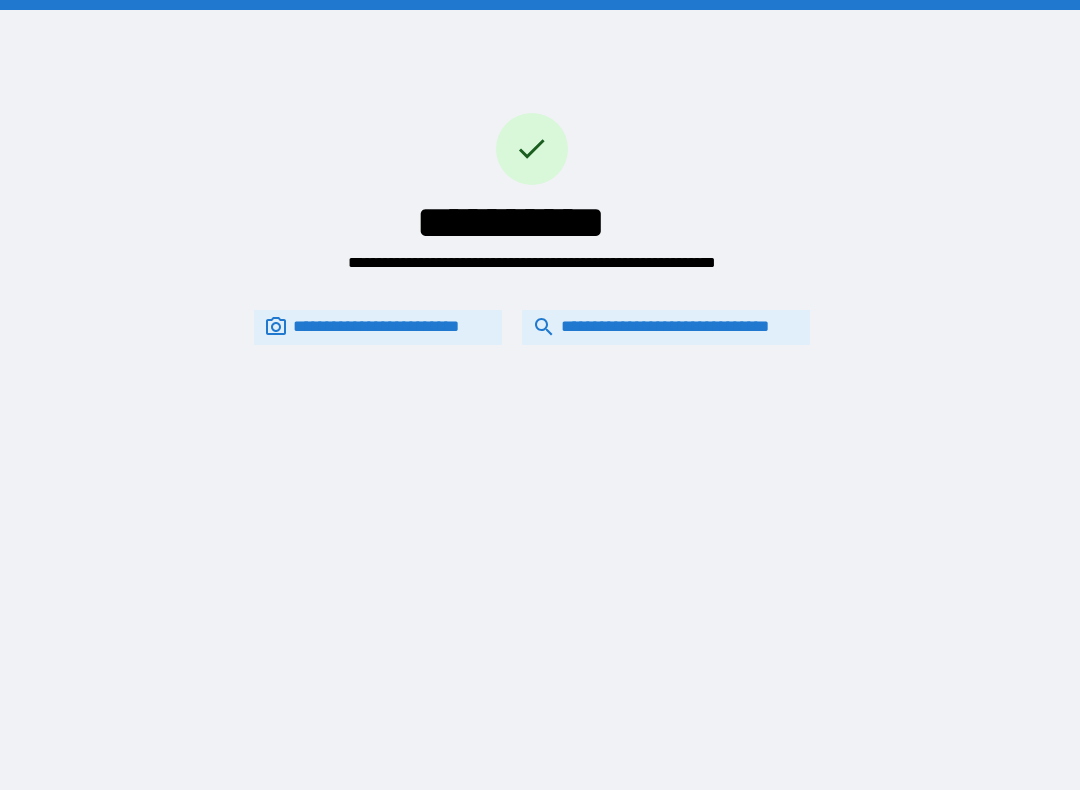 click on "**********" at bounding box center [666, 327] 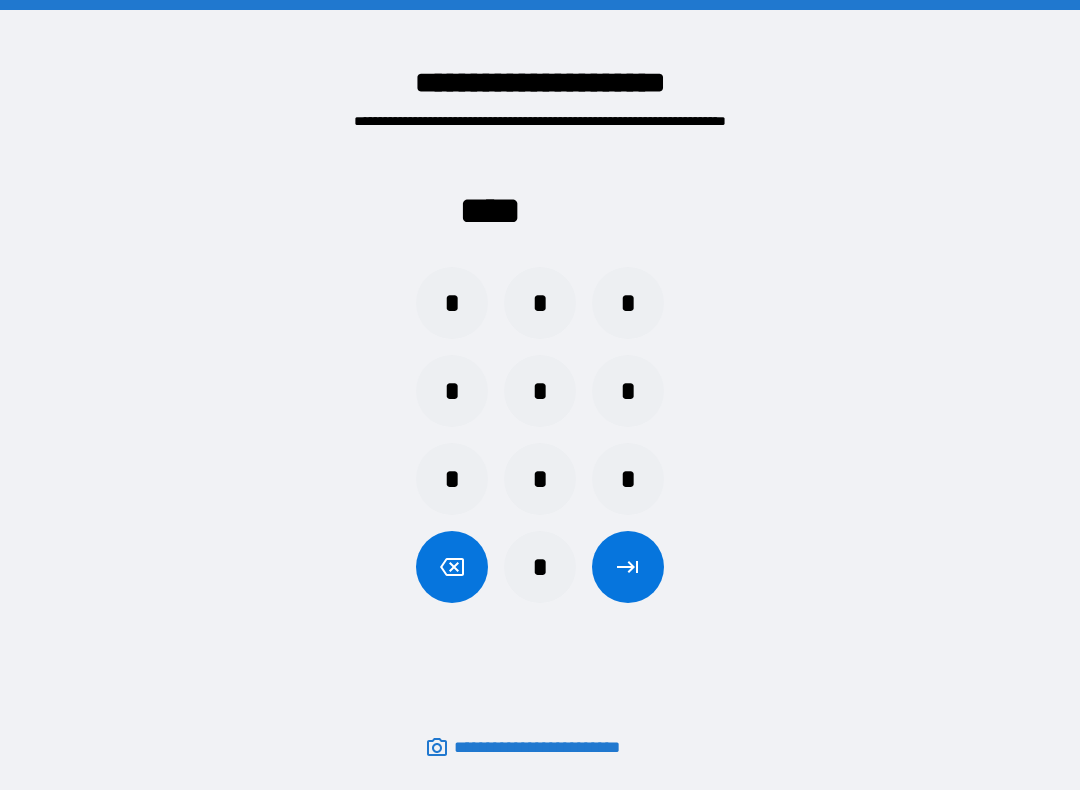 click on "*" at bounding box center (540, 303) 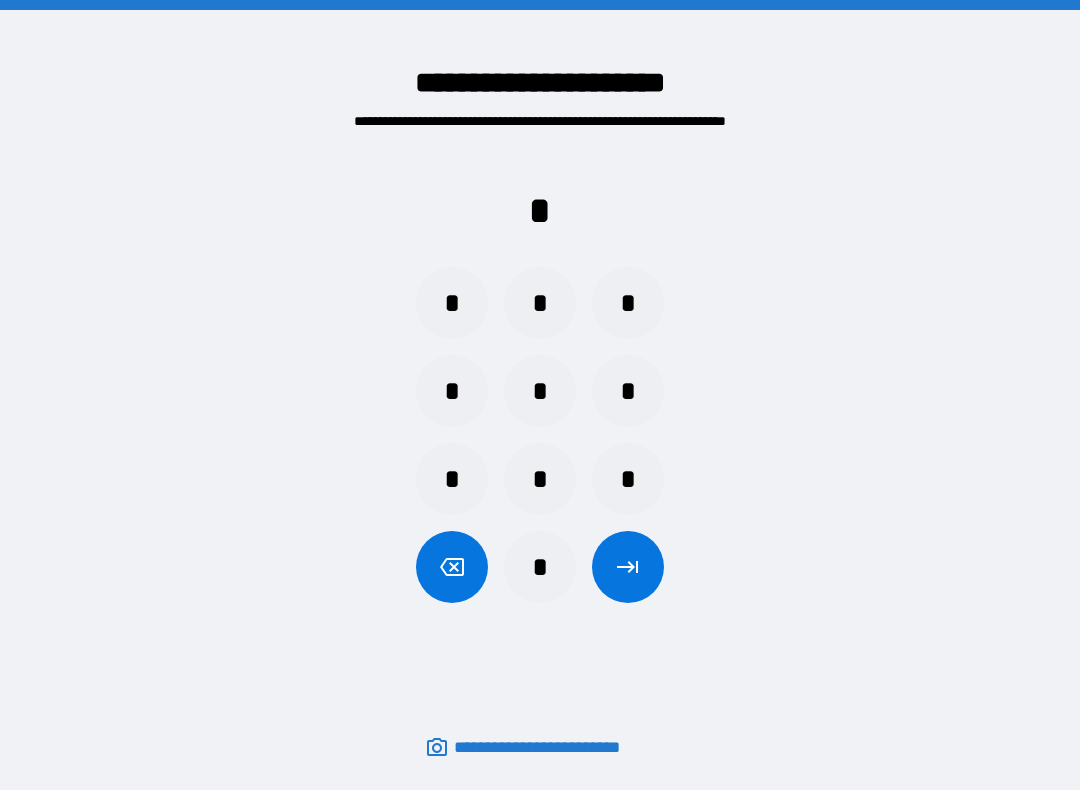 click on "*" at bounding box center (452, 391) 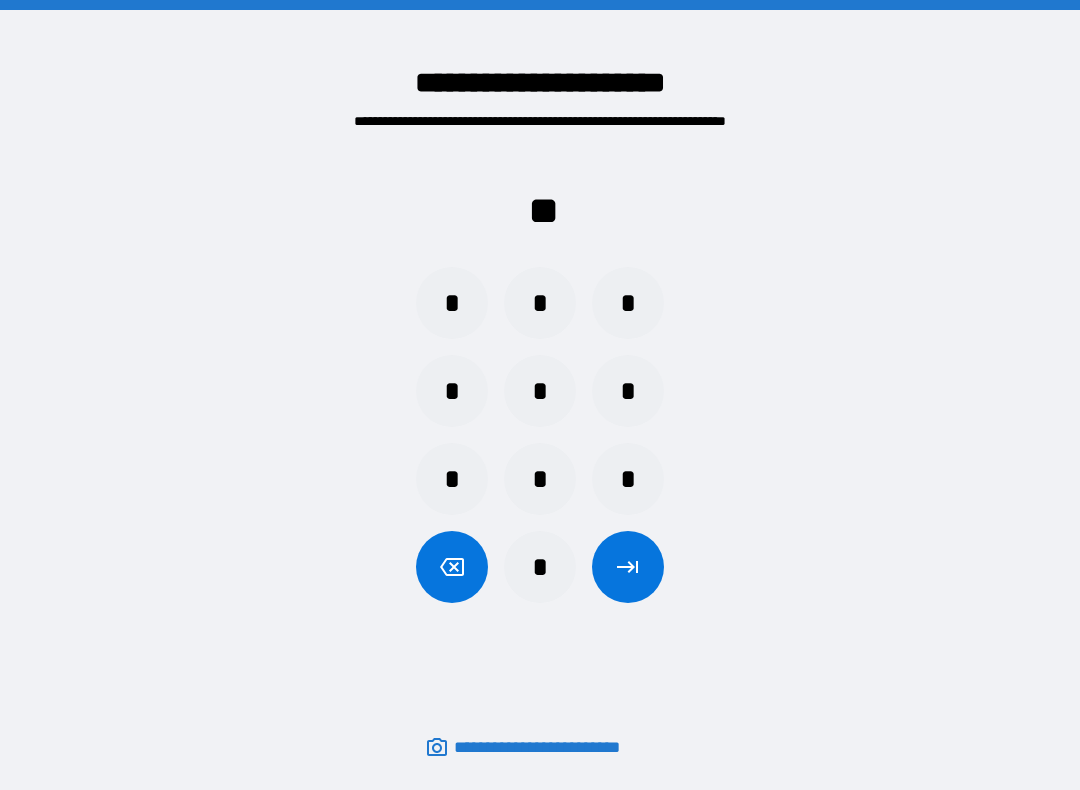 click on "*" at bounding box center (452, 479) 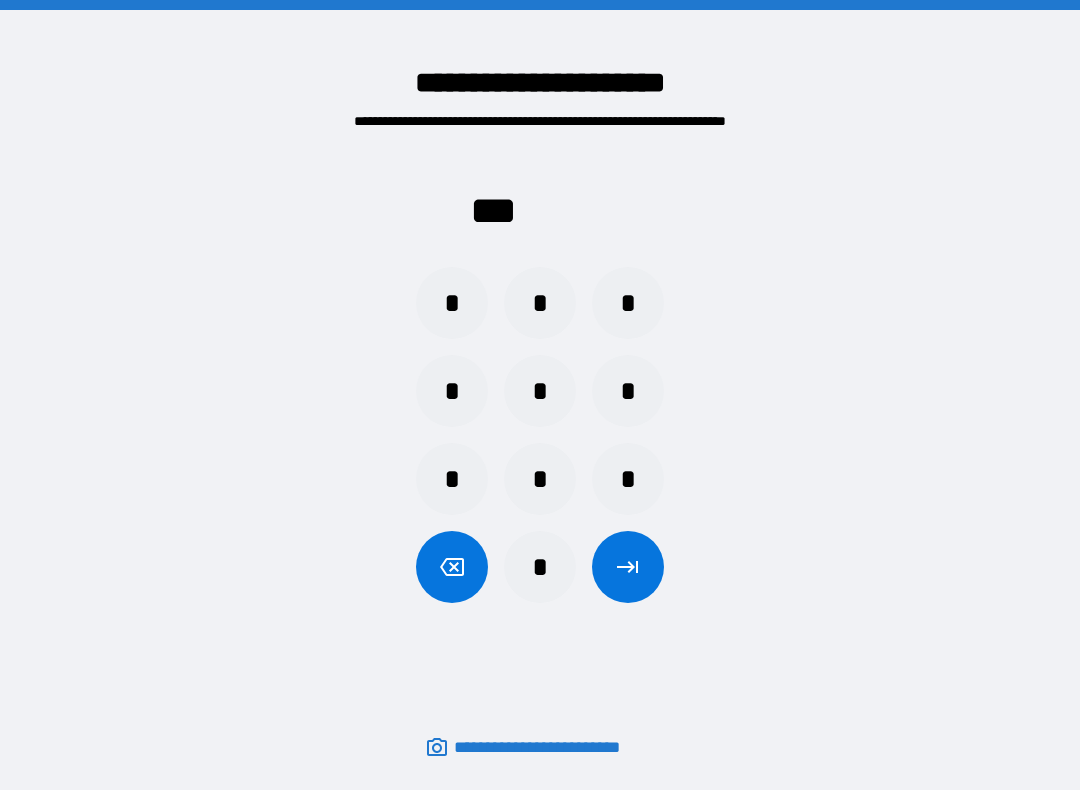 click on "*" at bounding box center (628, 303) 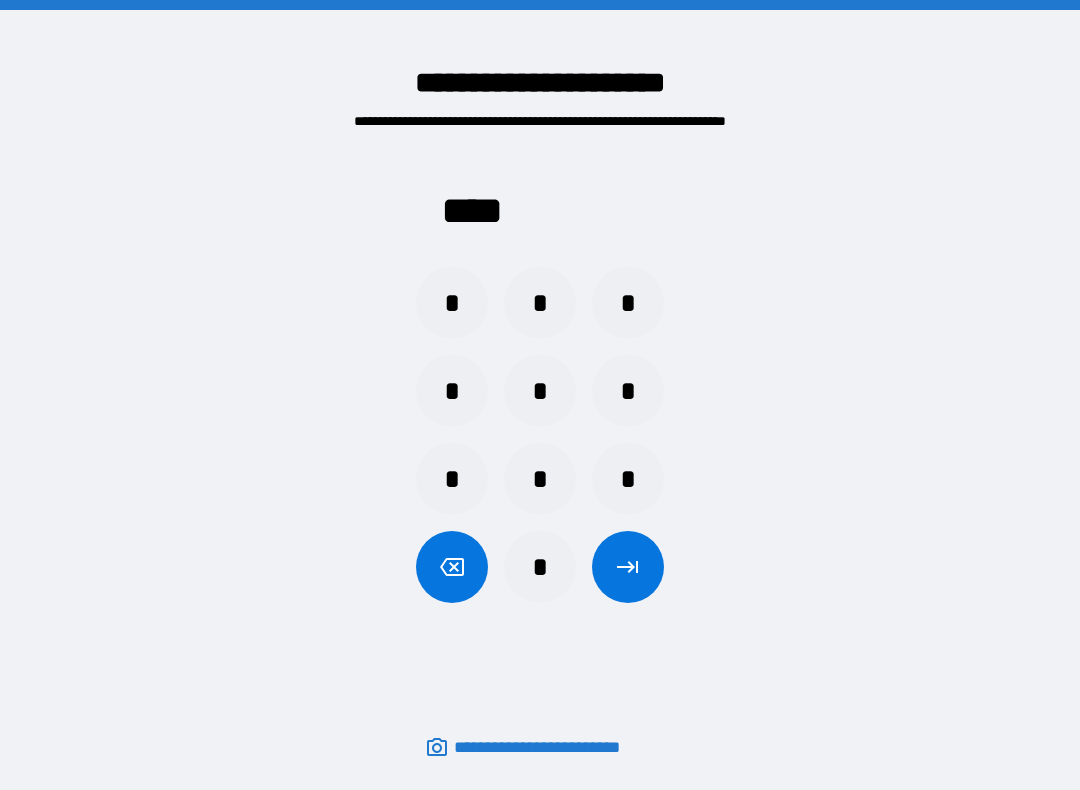 click 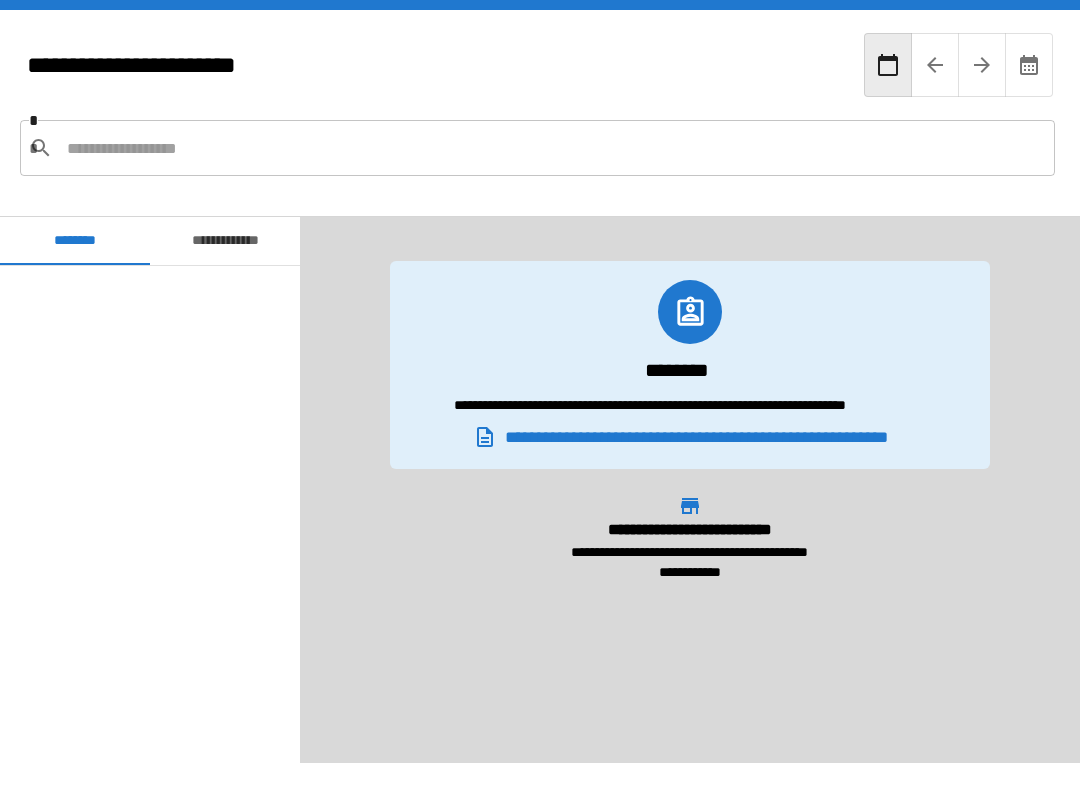 scroll, scrollTop: 180, scrollLeft: 0, axis: vertical 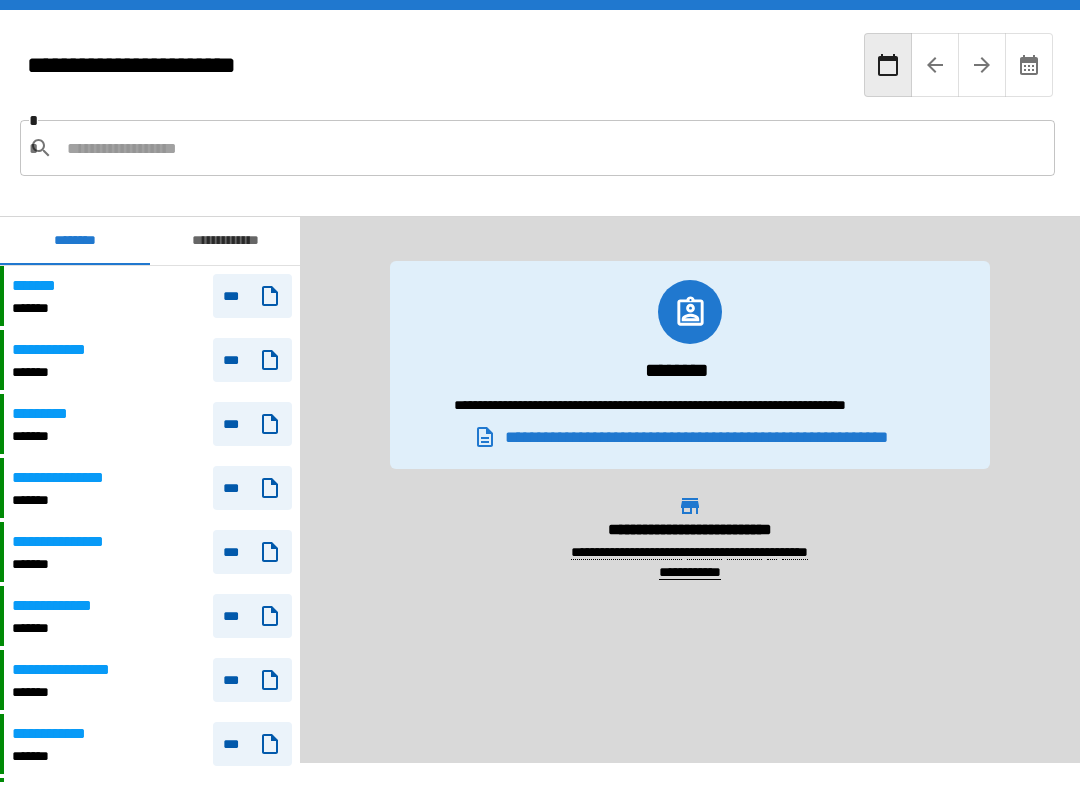 click on "**********" at bounding box center [225, 241] 